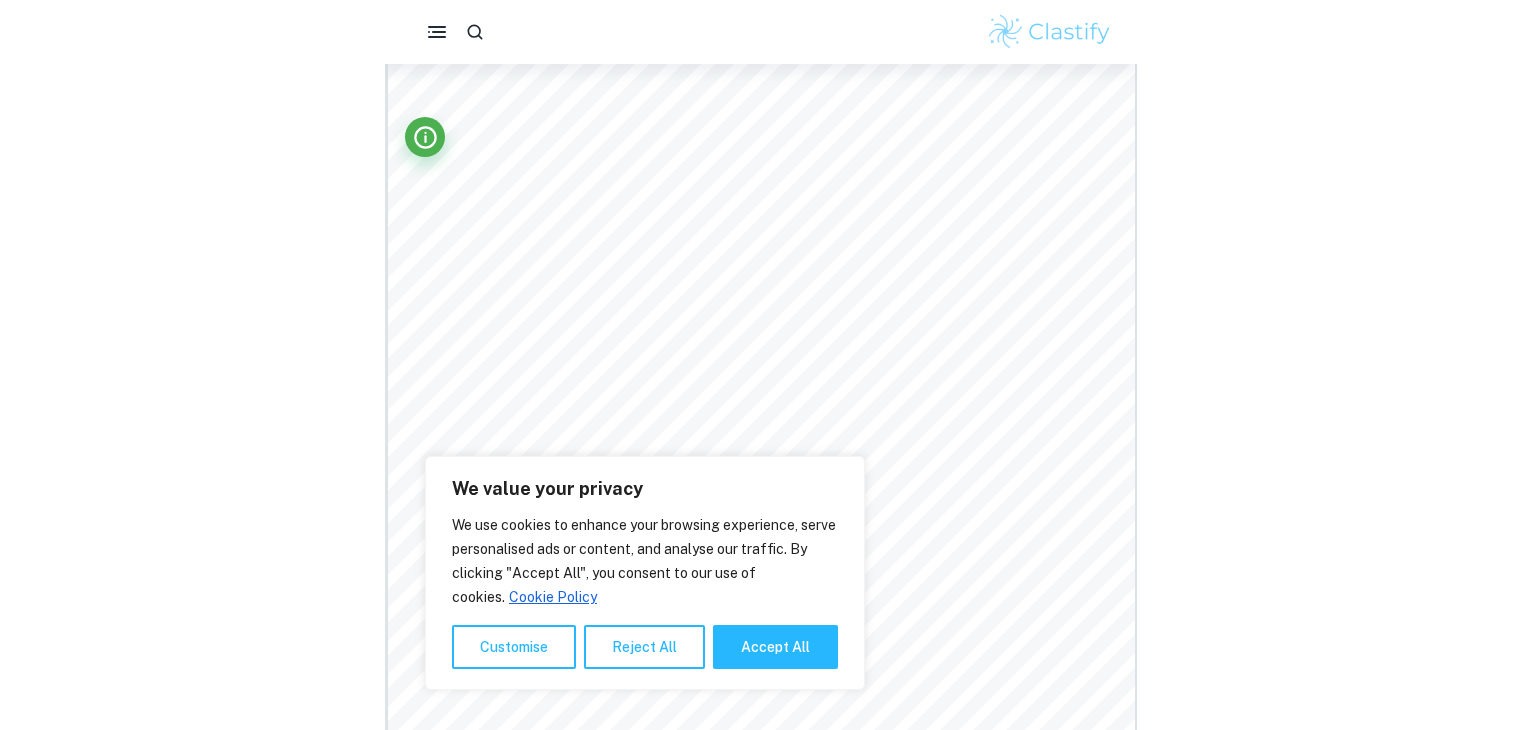 scroll, scrollTop: 0, scrollLeft: 0, axis: both 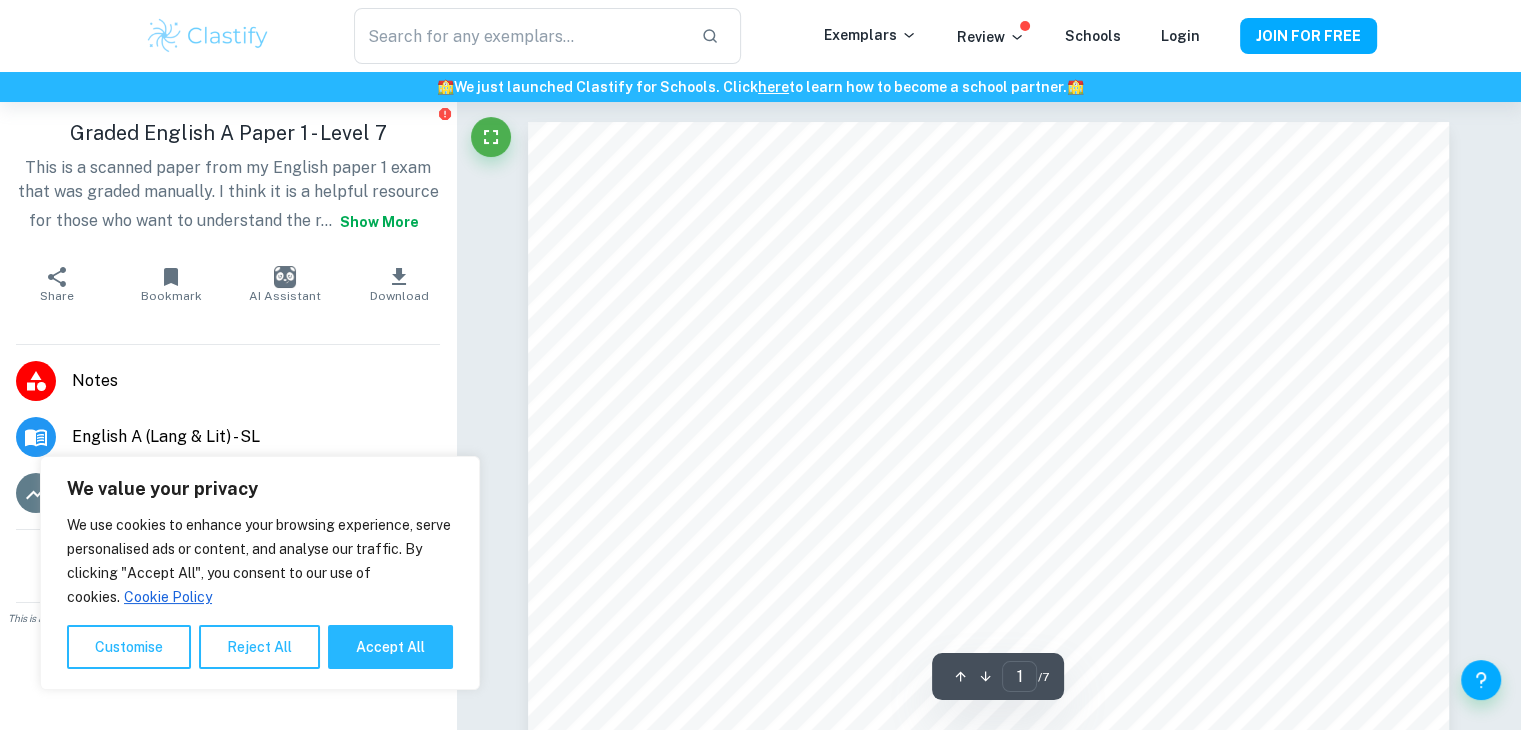 click 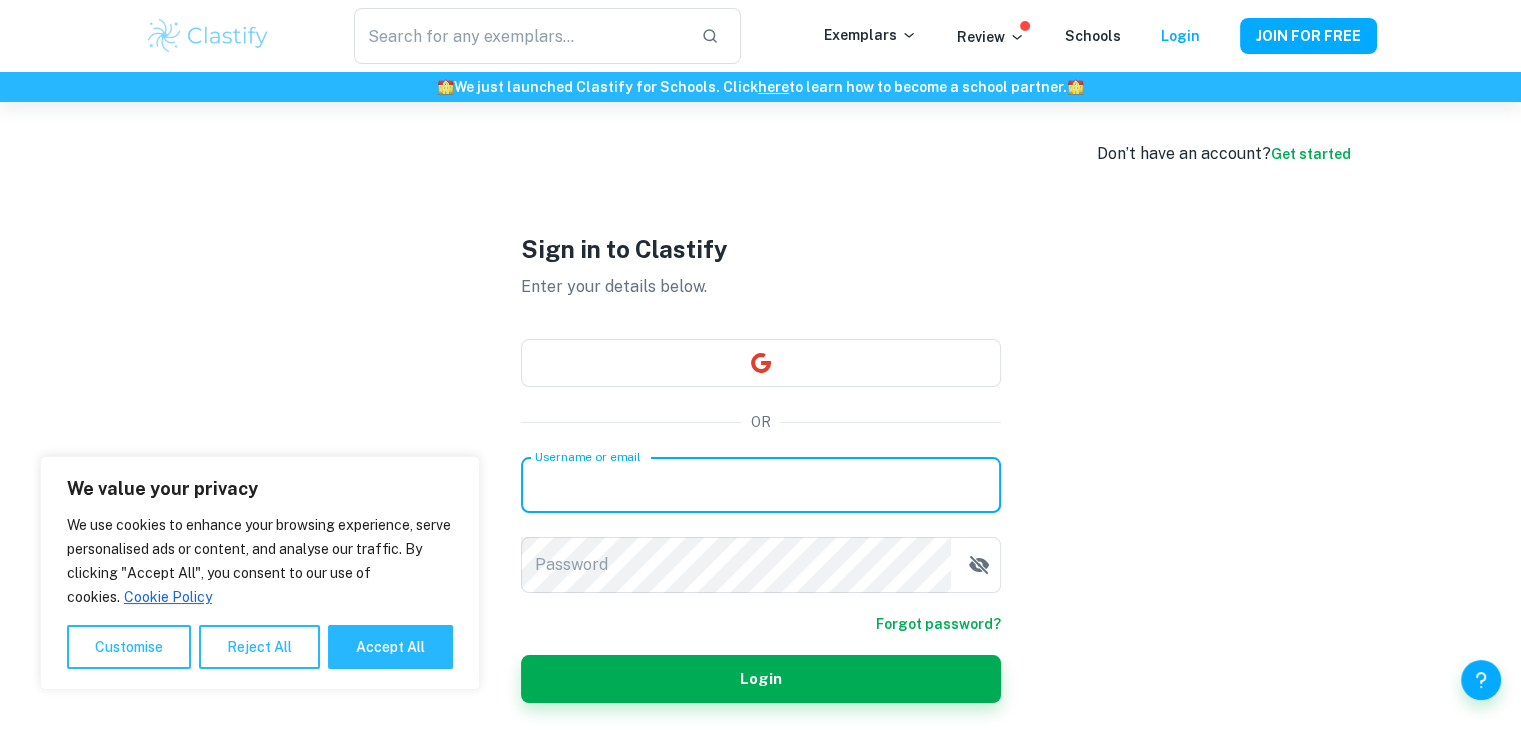 click on "Username or email" at bounding box center (761, 485) 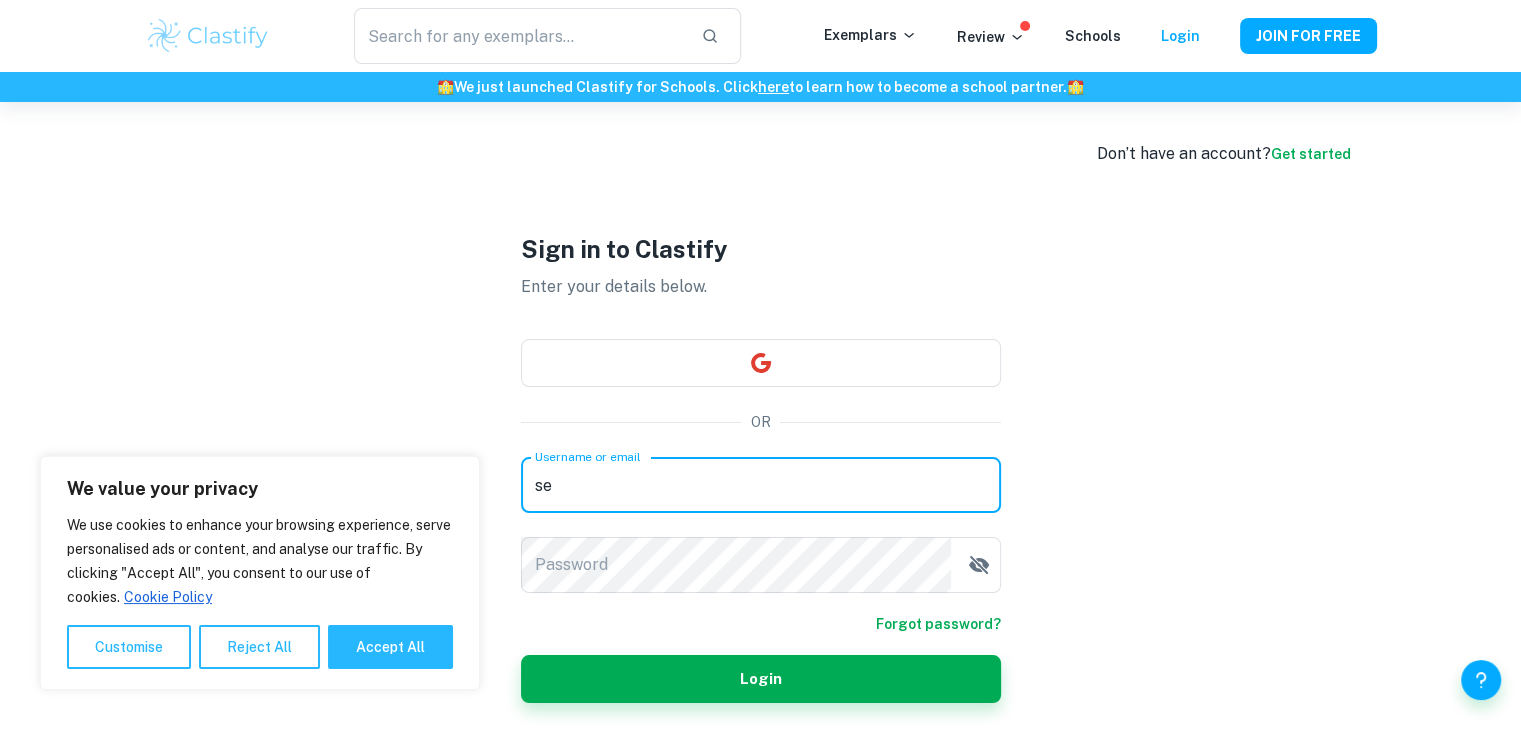 type on "s" 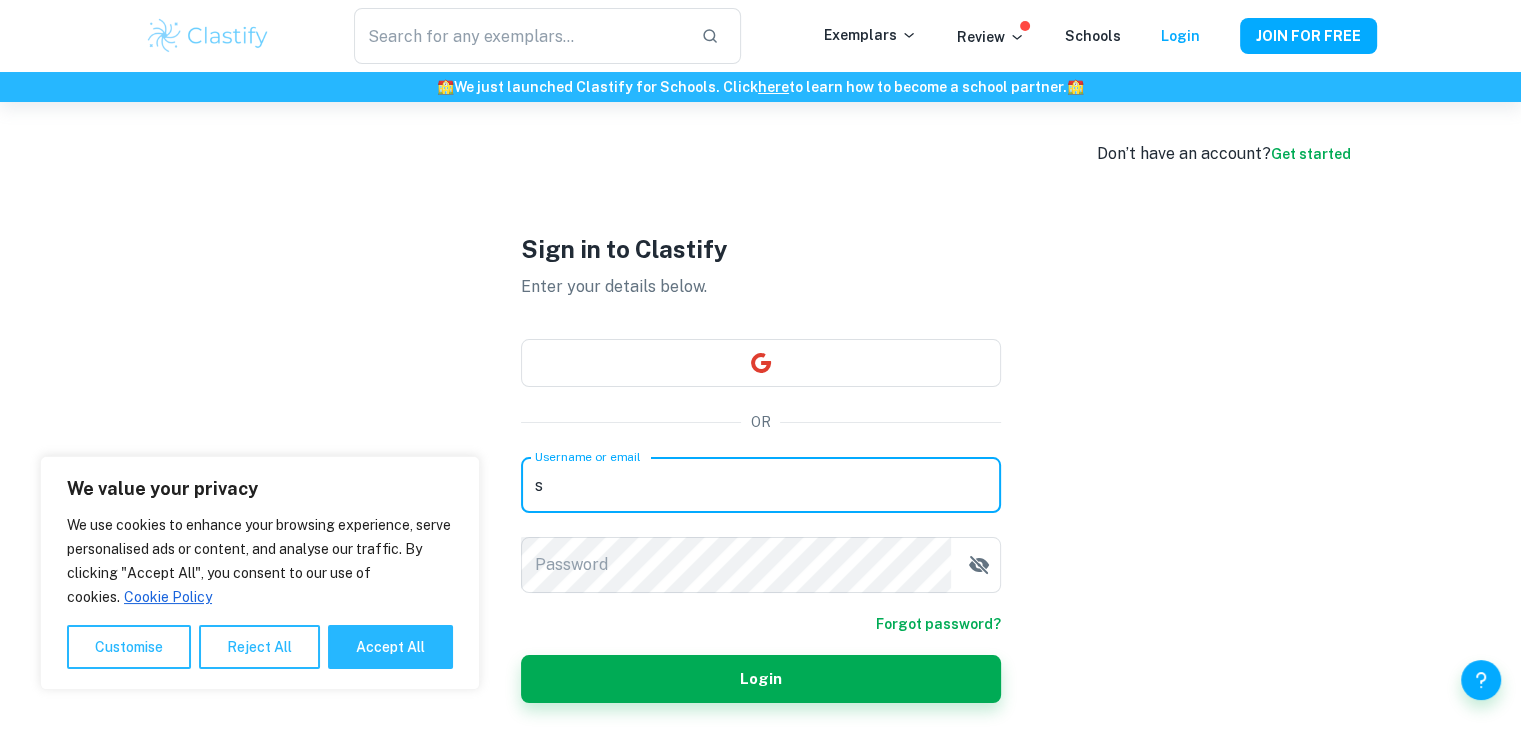 type 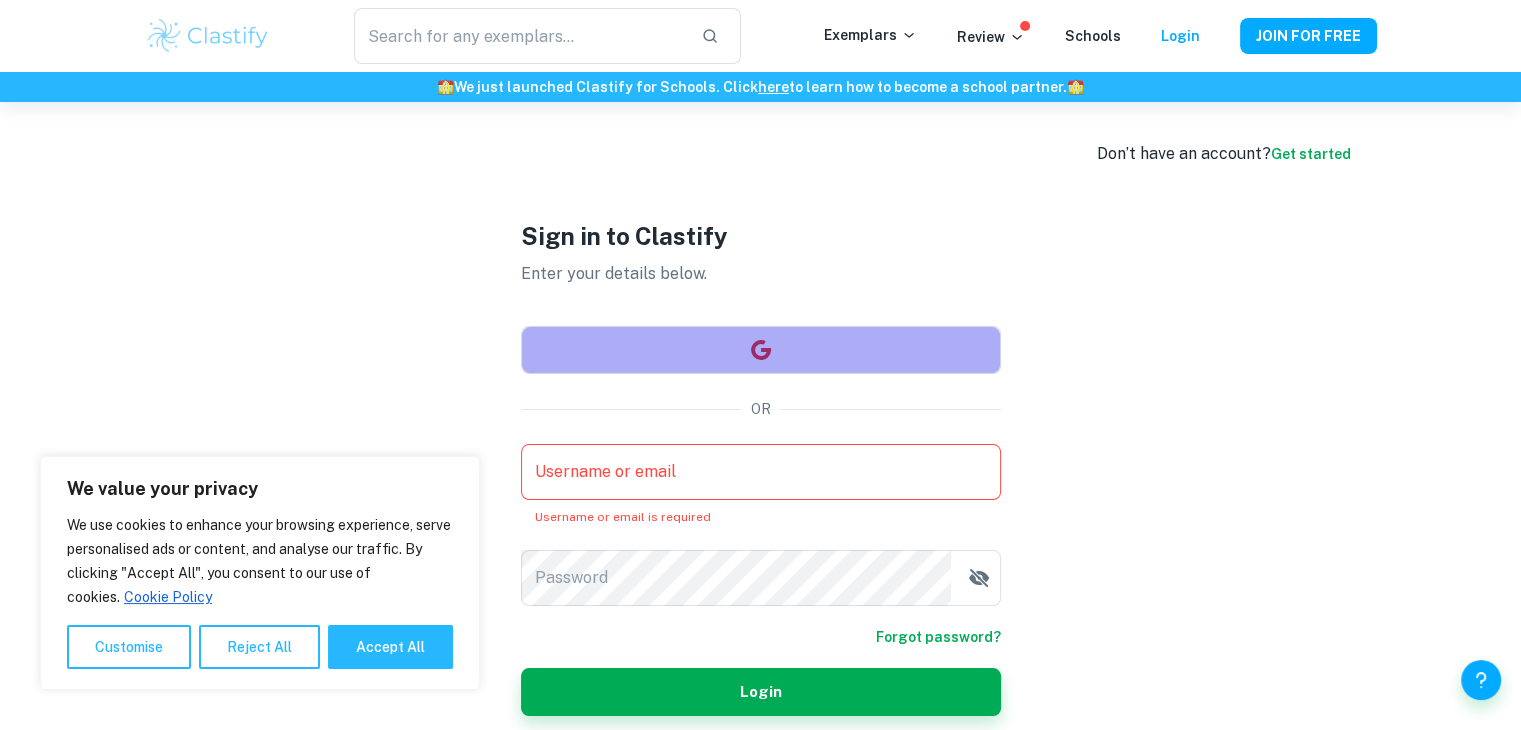 click at bounding box center [761, 350] 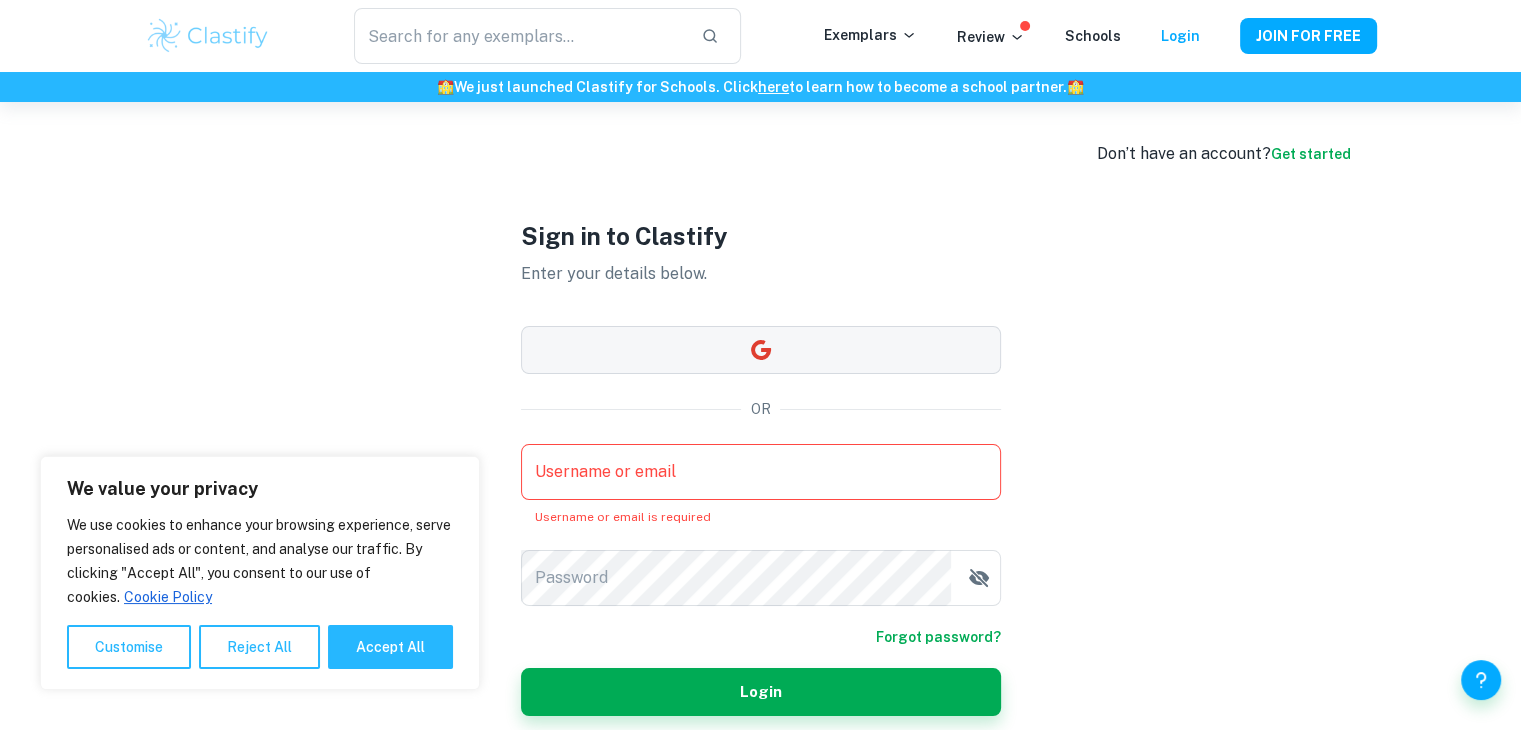 scroll, scrollTop: 102, scrollLeft: 0, axis: vertical 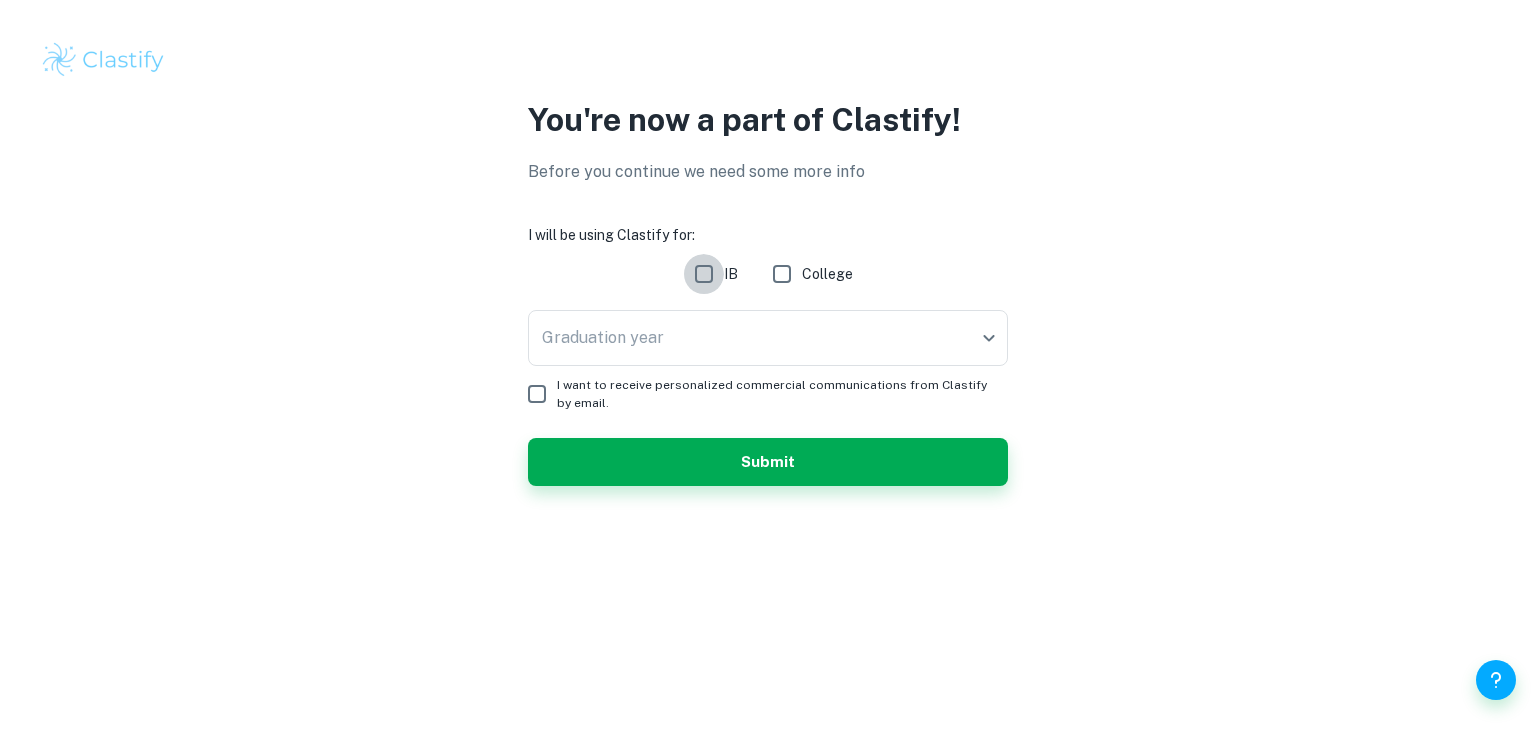 click on "IB" at bounding box center [704, 274] 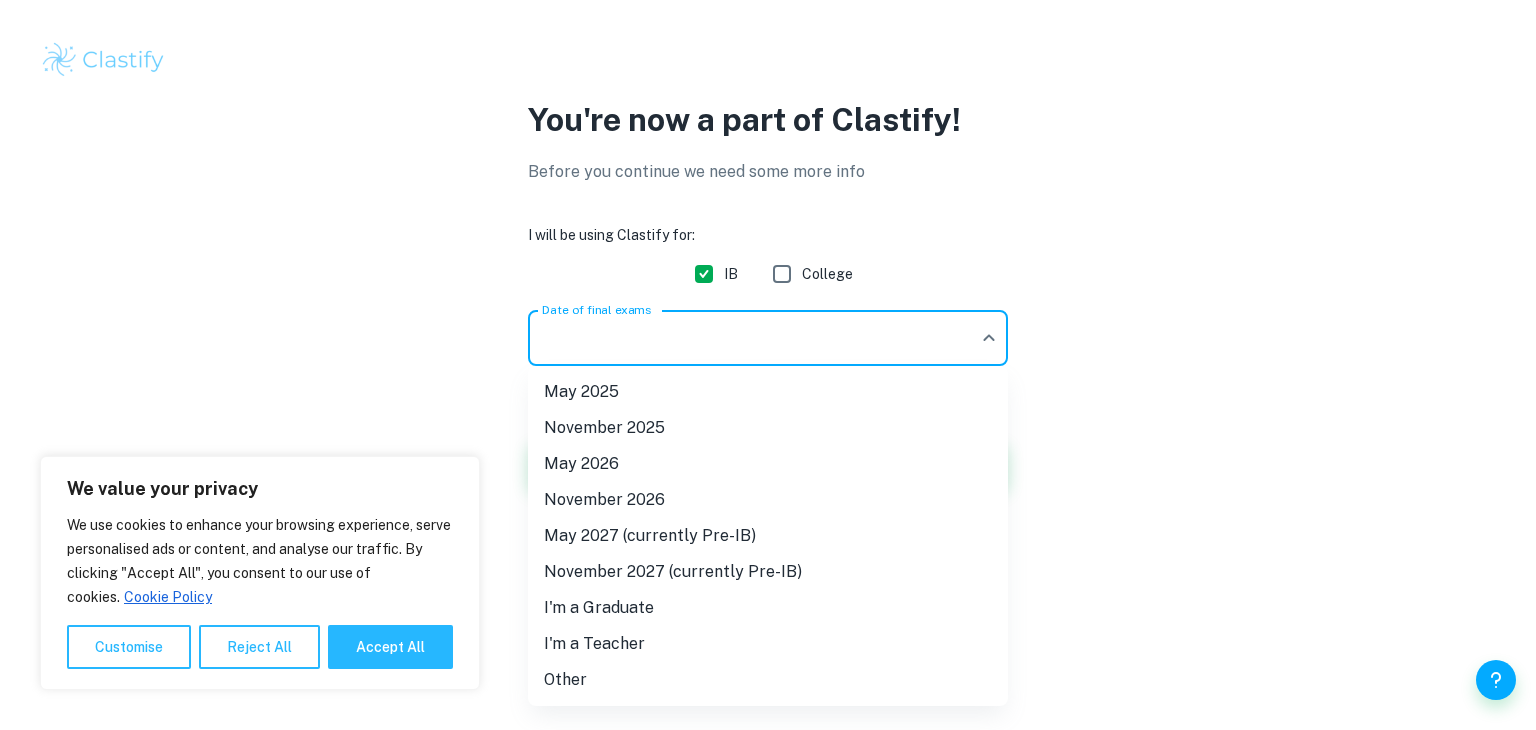 click on "We value your privacy We use cookies to enhance your browsing experience, serve personalised ads or content, and analyse our traffic. By clicking "Accept All", you consent to our use of cookies.   Cookie Policy Customise   Reject All   Accept All   Customise Consent Preferences   We use cookies to help you navigate efficiently and perform certain functions. You will find detailed information about all cookies under each consent category below. The cookies that are categorised as "Necessary" are stored on your browser as they are essential for enabling the basic functionalities of the site. ...  Show more For more information on how Google's third-party cookies operate and handle your data, see:   Google Privacy Policy Necessary Always Active Necessary cookies are required to enable the basic features of this site, such as providing secure log-in or adjusting your consent preferences. These cookies do not store any personally identifiable data. Functional Analytics Performance Advertisement Uncategorised" at bounding box center [768, 365] 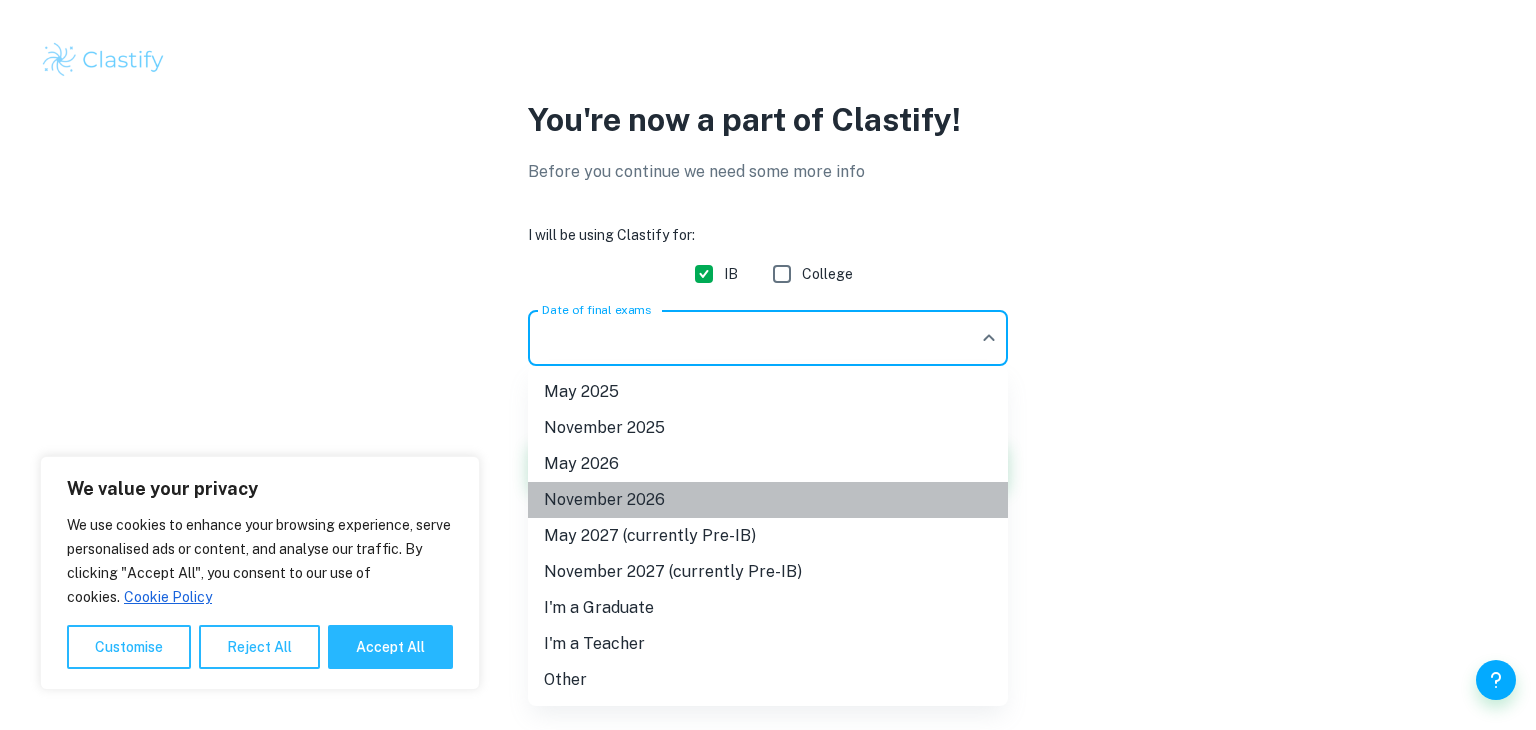 click on "November 2026" at bounding box center [768, 500] 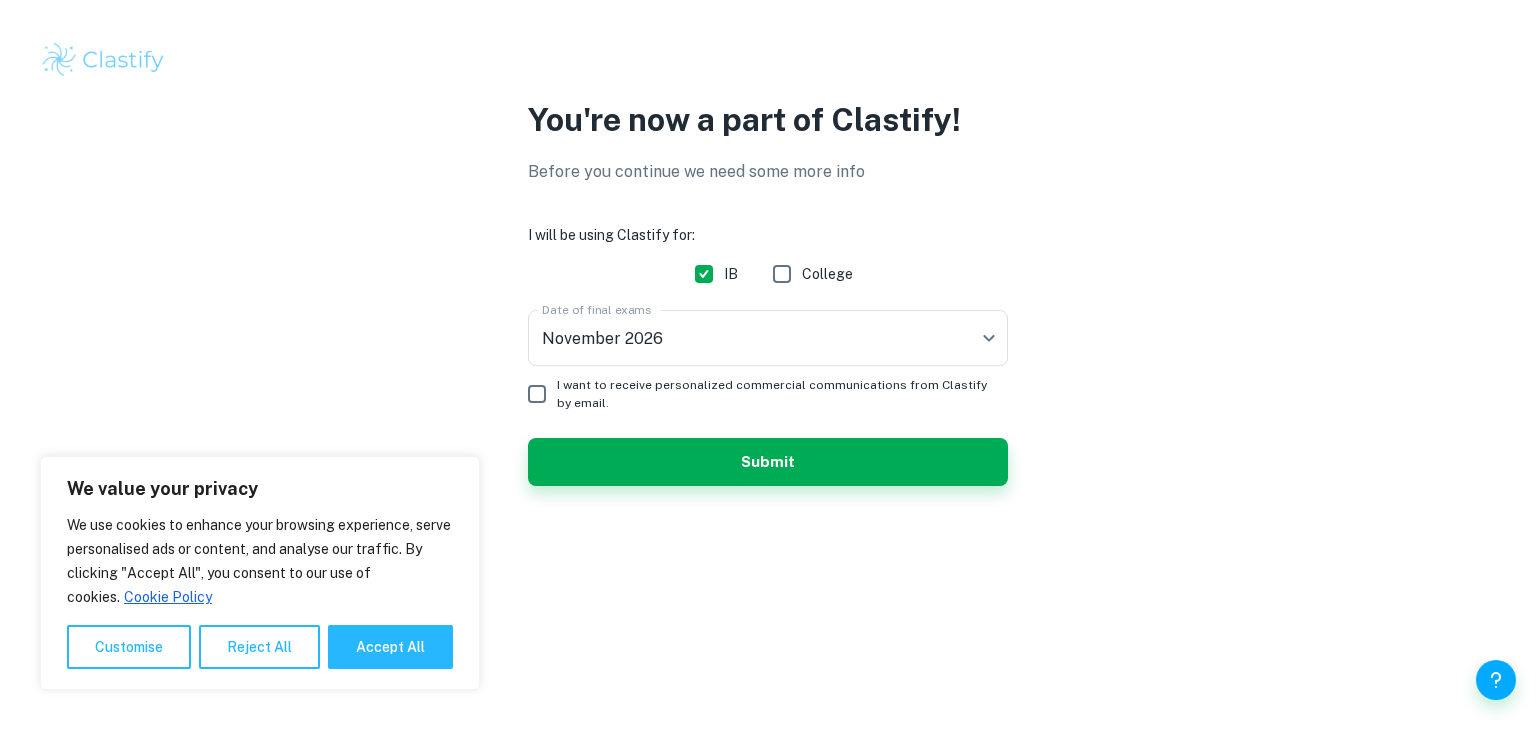 click on "I want to receive personalized commercial communications from Clastify by email." at bounding box center (774, 394) 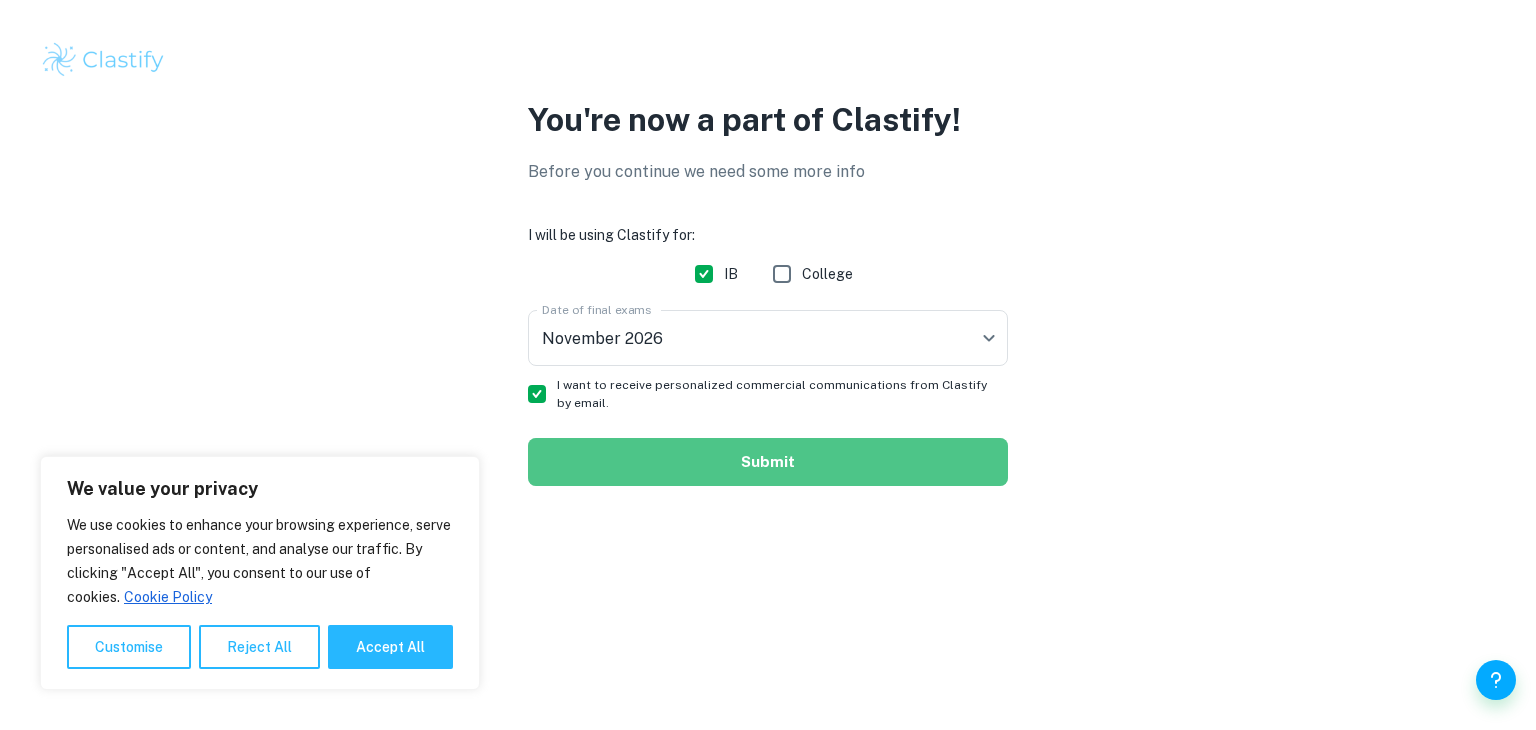 click on "Submit" at bounding box center (768, 462) 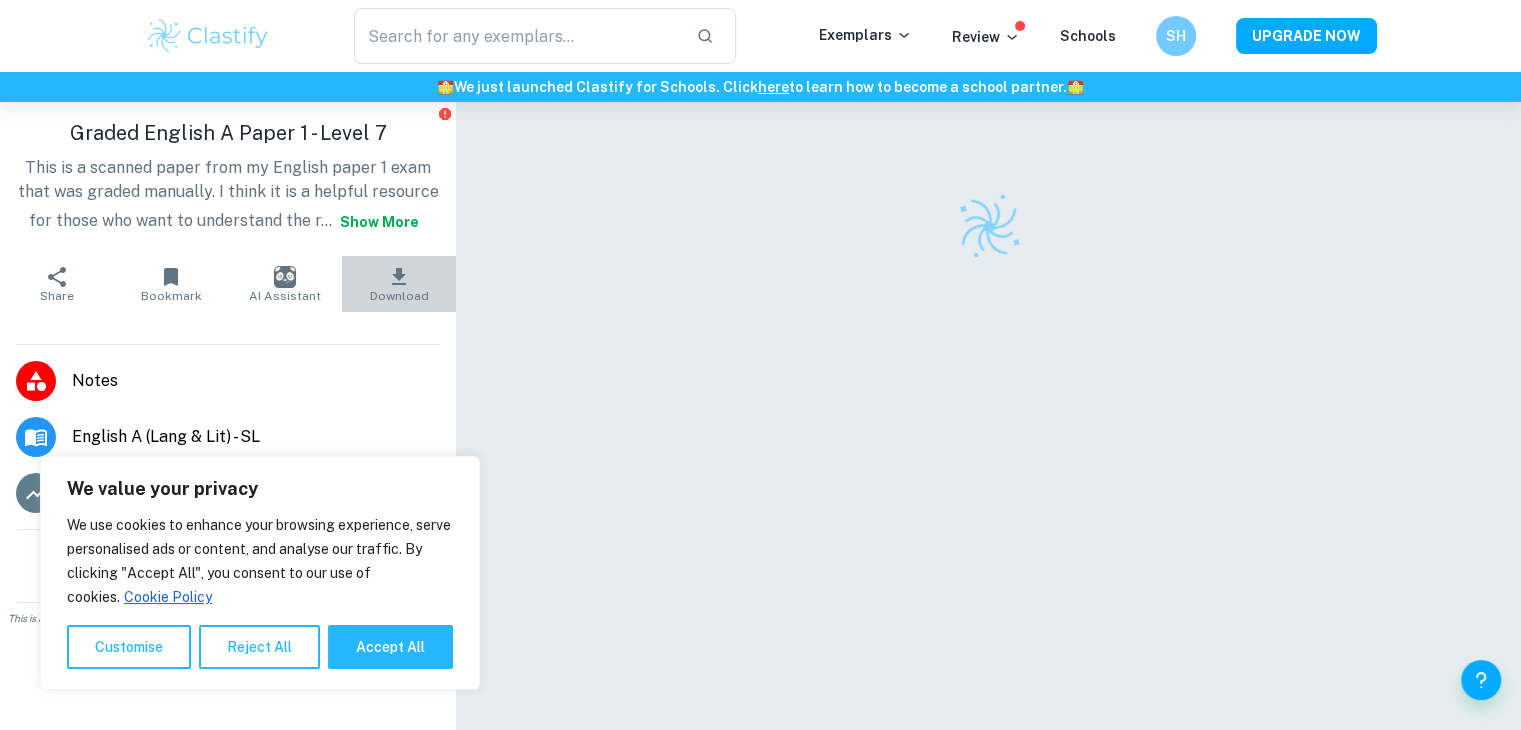 click 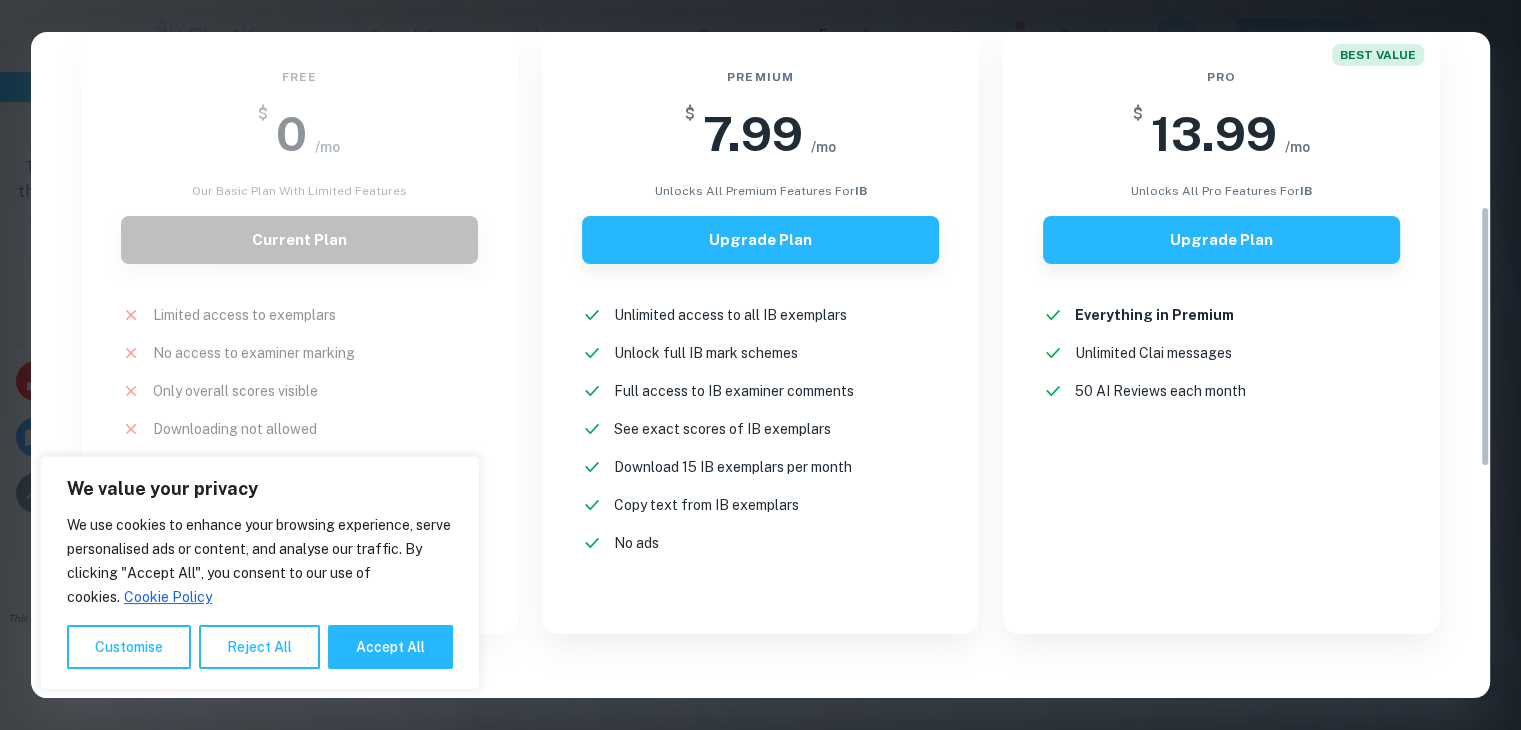 scroll, scrollTop: 444, scrollLeft: 0, axis: vertical 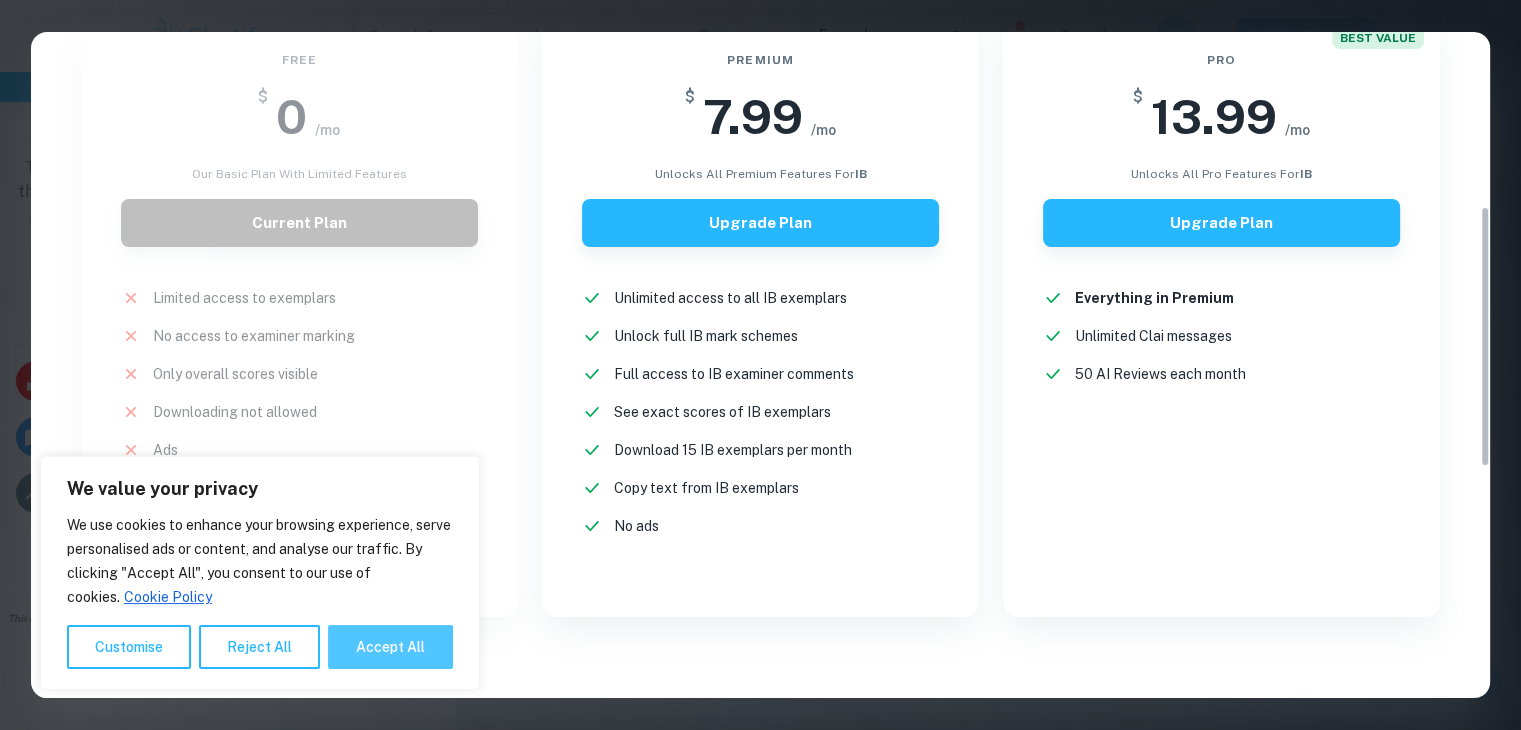 click on "Accept All" at bounding box center (390, 647) 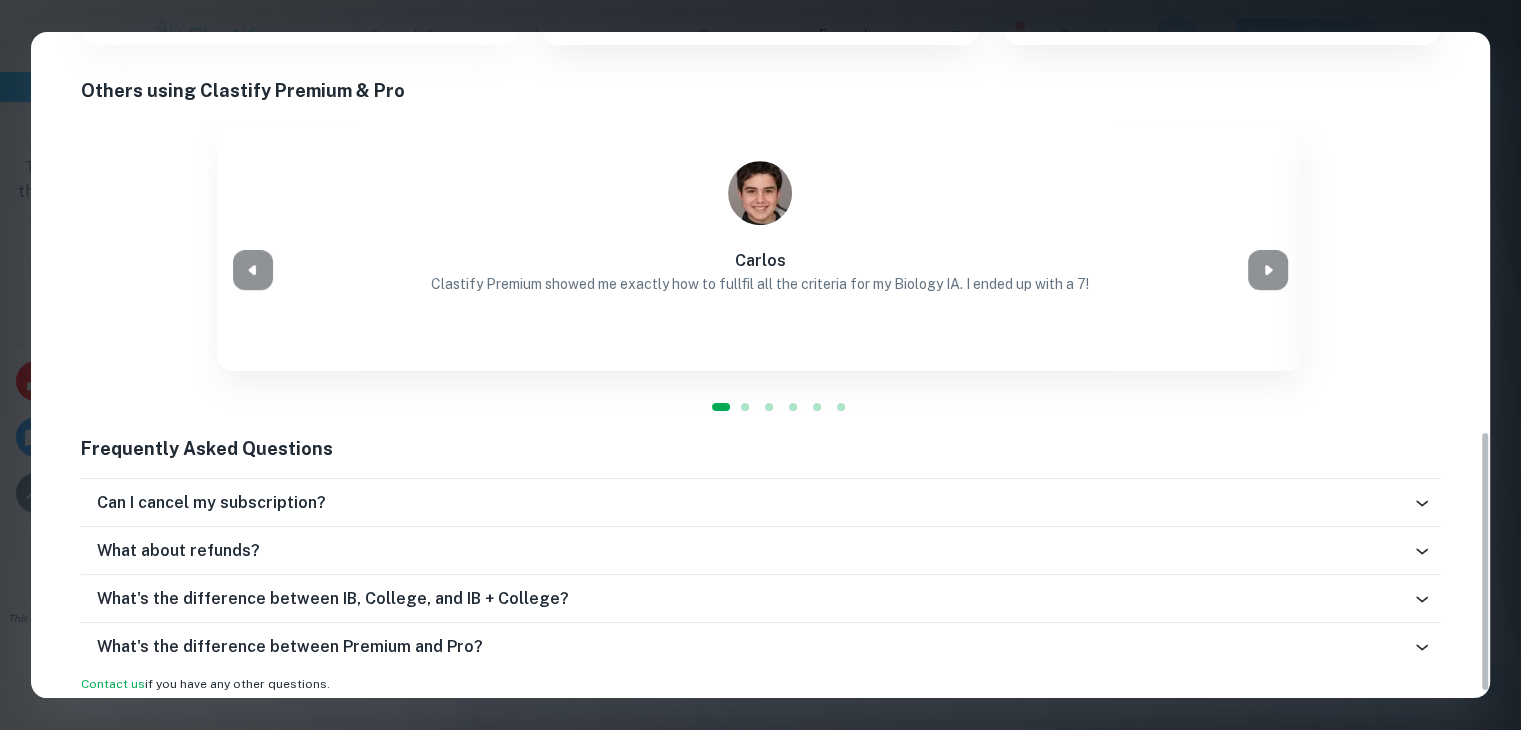 scroll, scrollTop: 1016, scrollLeft: 0, axis: vertical 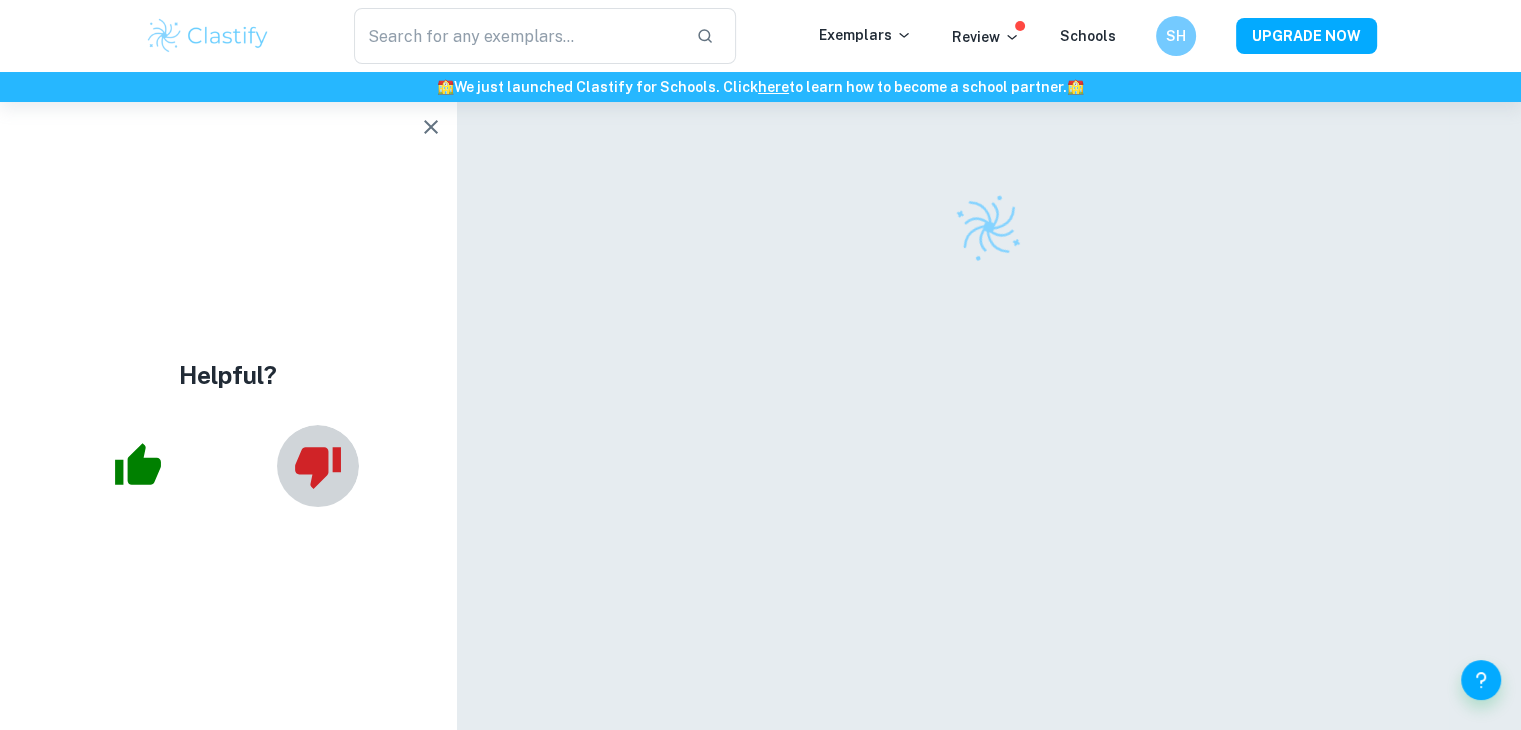 click 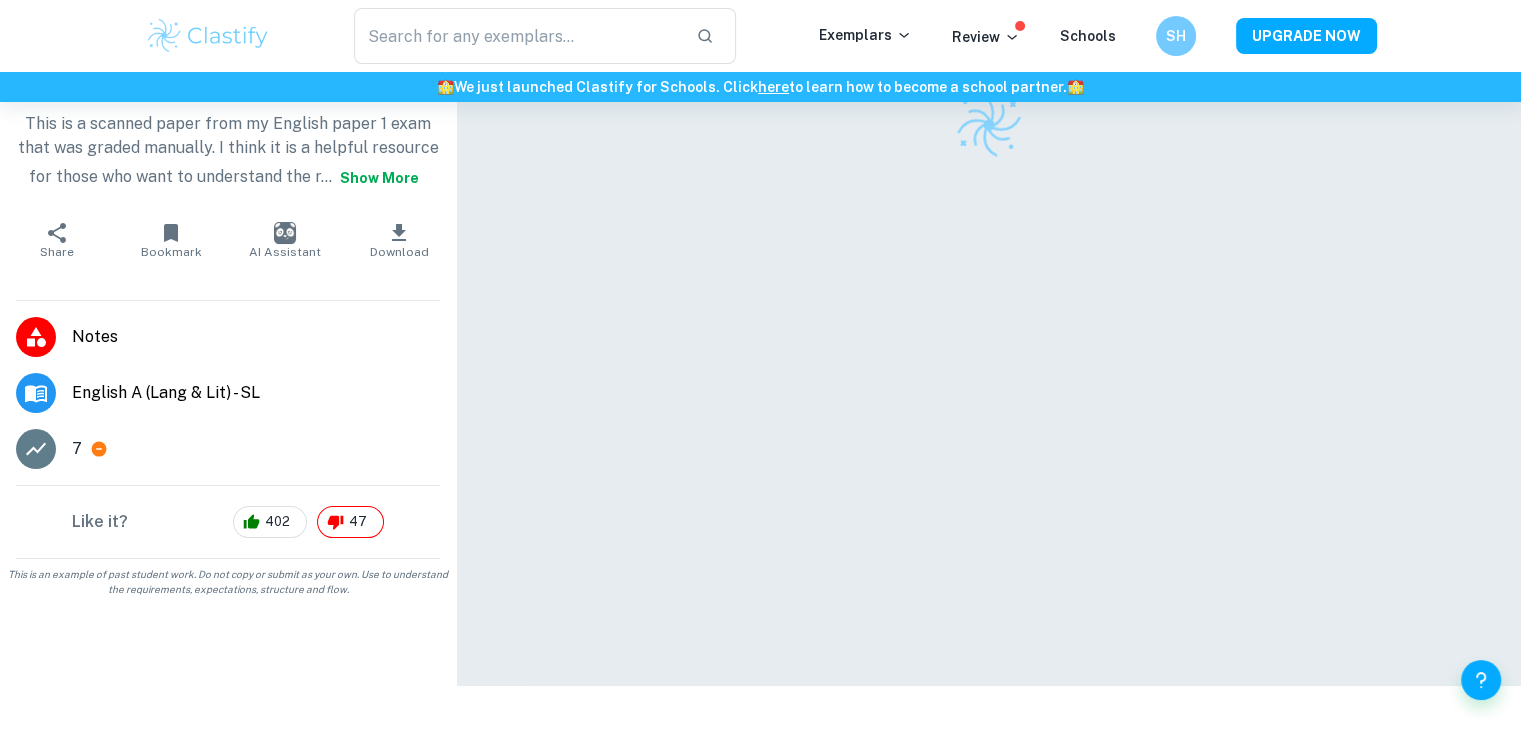 scroll, scrollTop: 0, scrollLeft: 0, axis: both 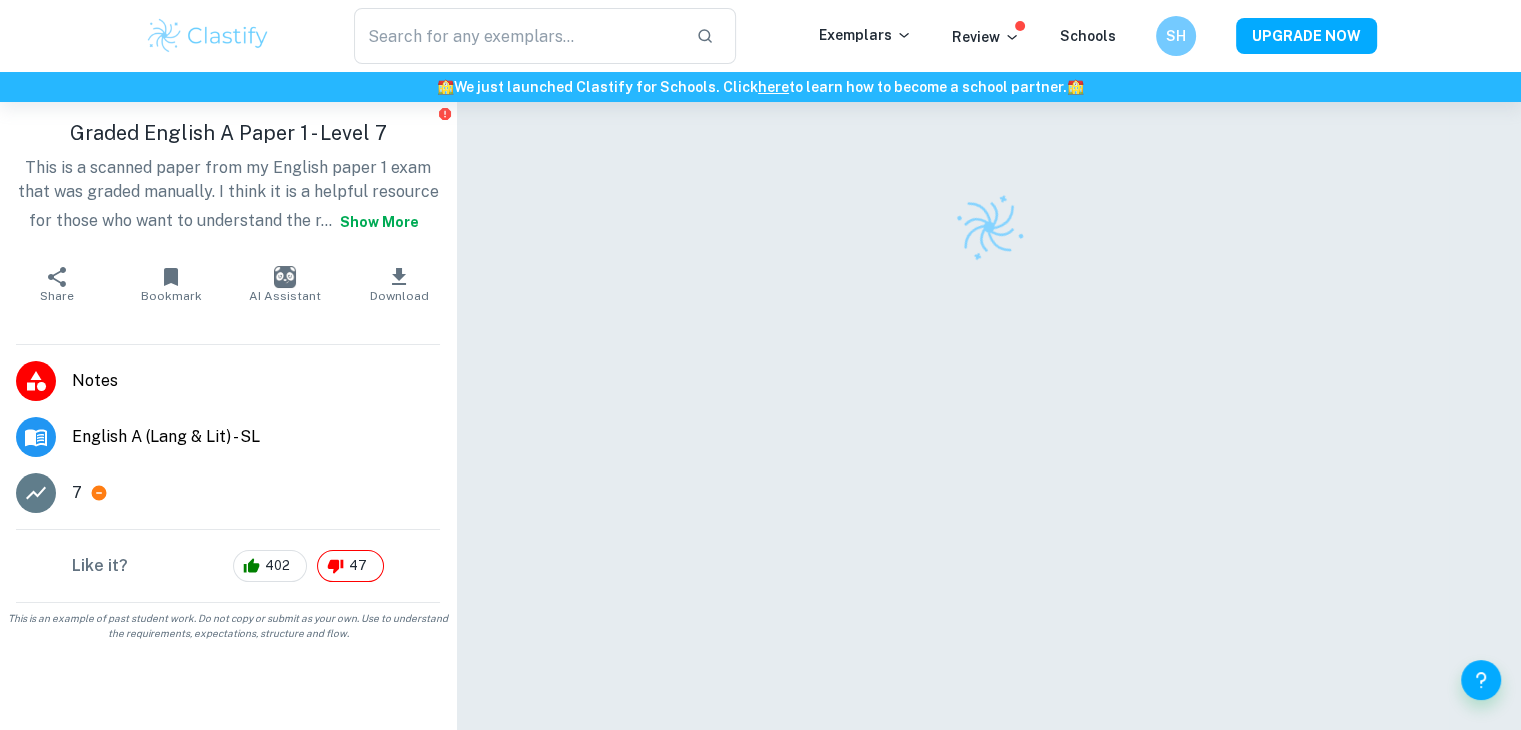 click at bounding box center [989, 445] 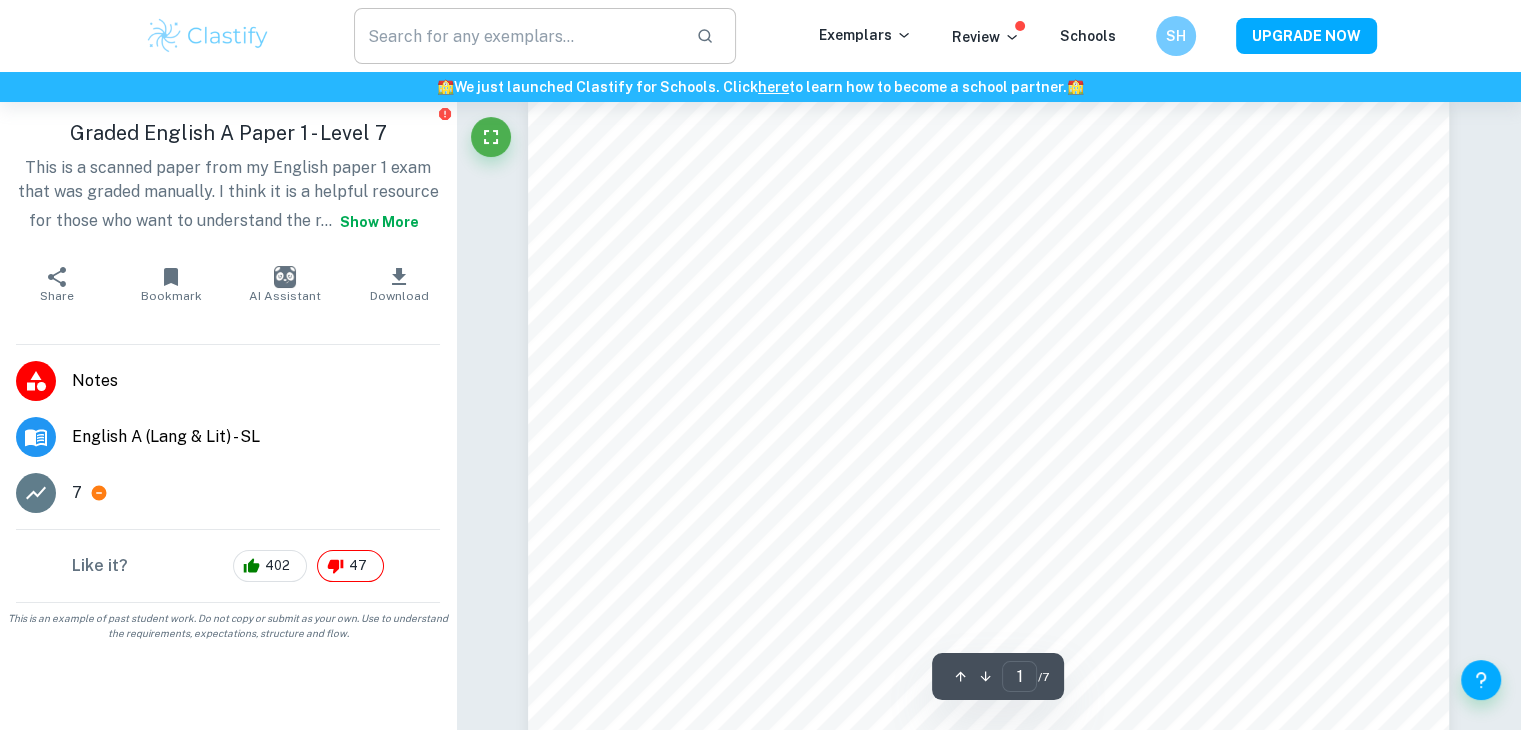 scroll, scrollTop: 0, scrollLeft: 0, axis: both 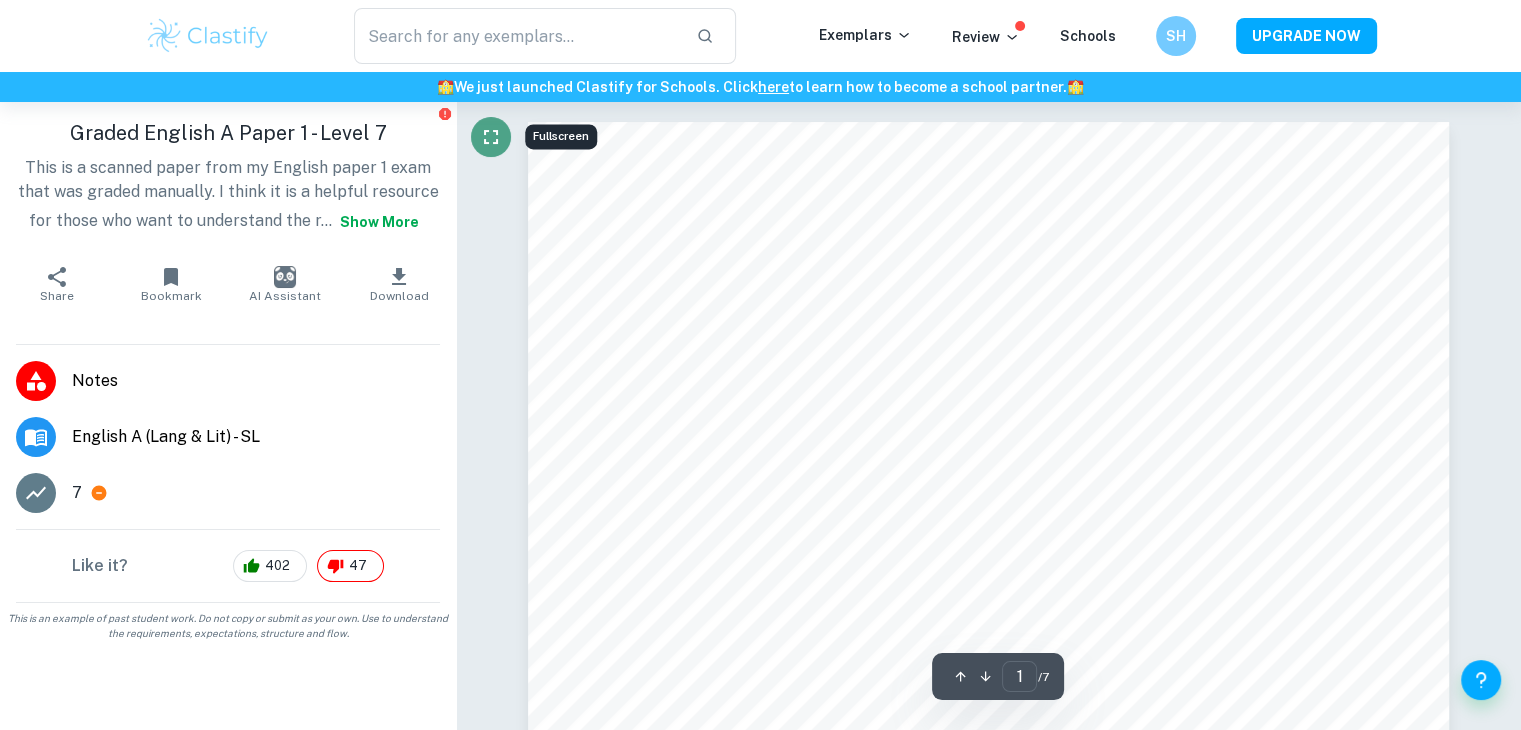 click 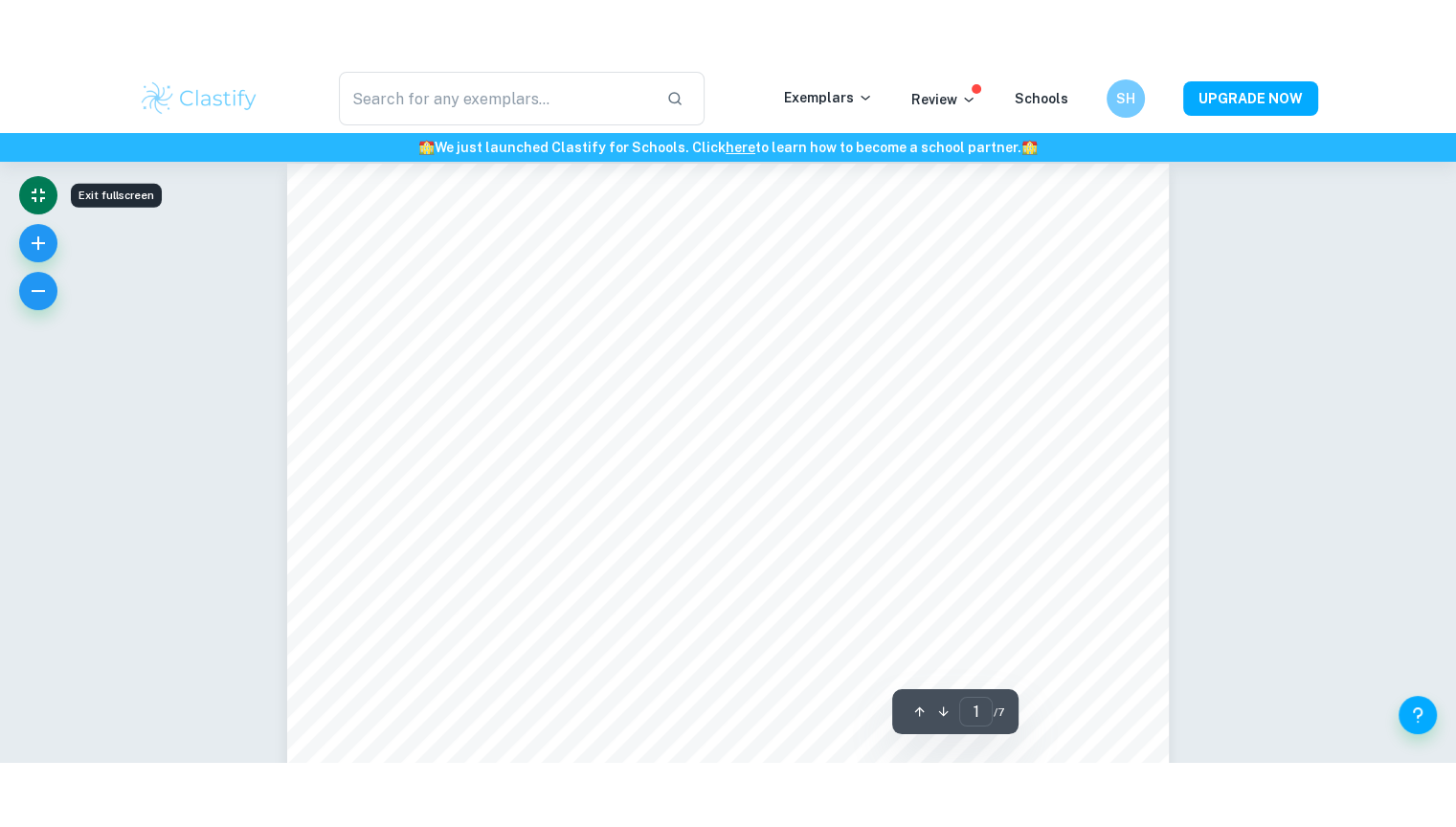 scroll, scrollTop: 0, scrollLeft: 0, axis: both 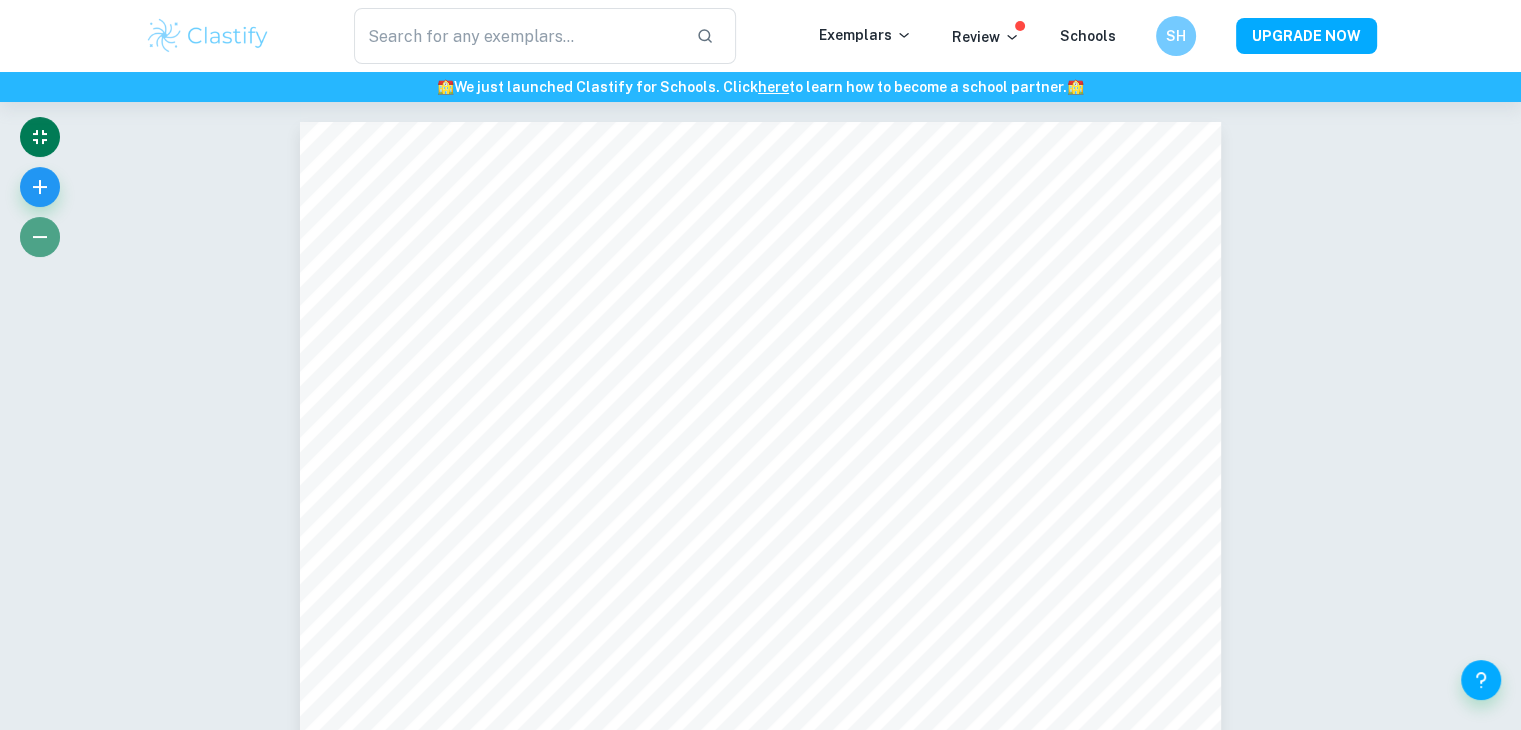 click 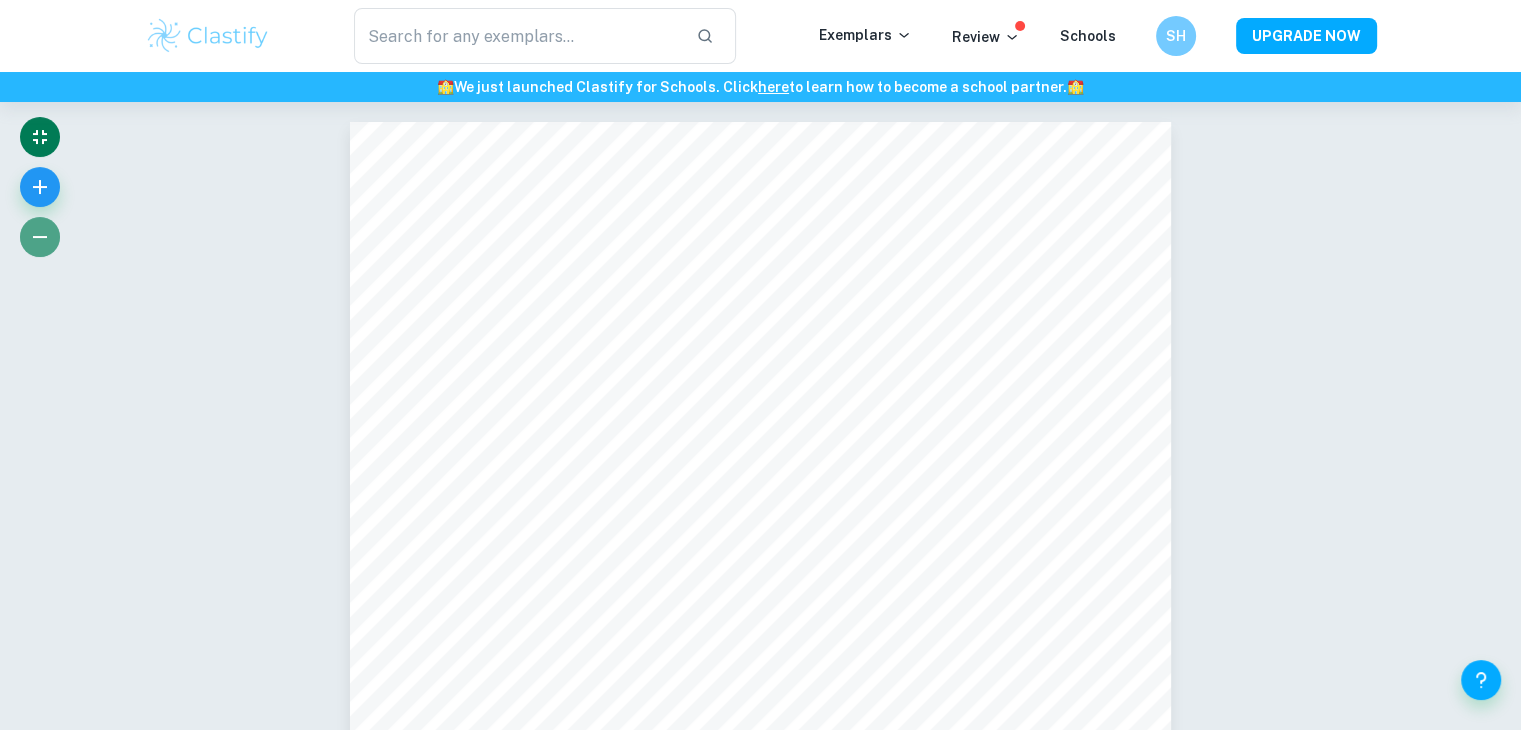 click 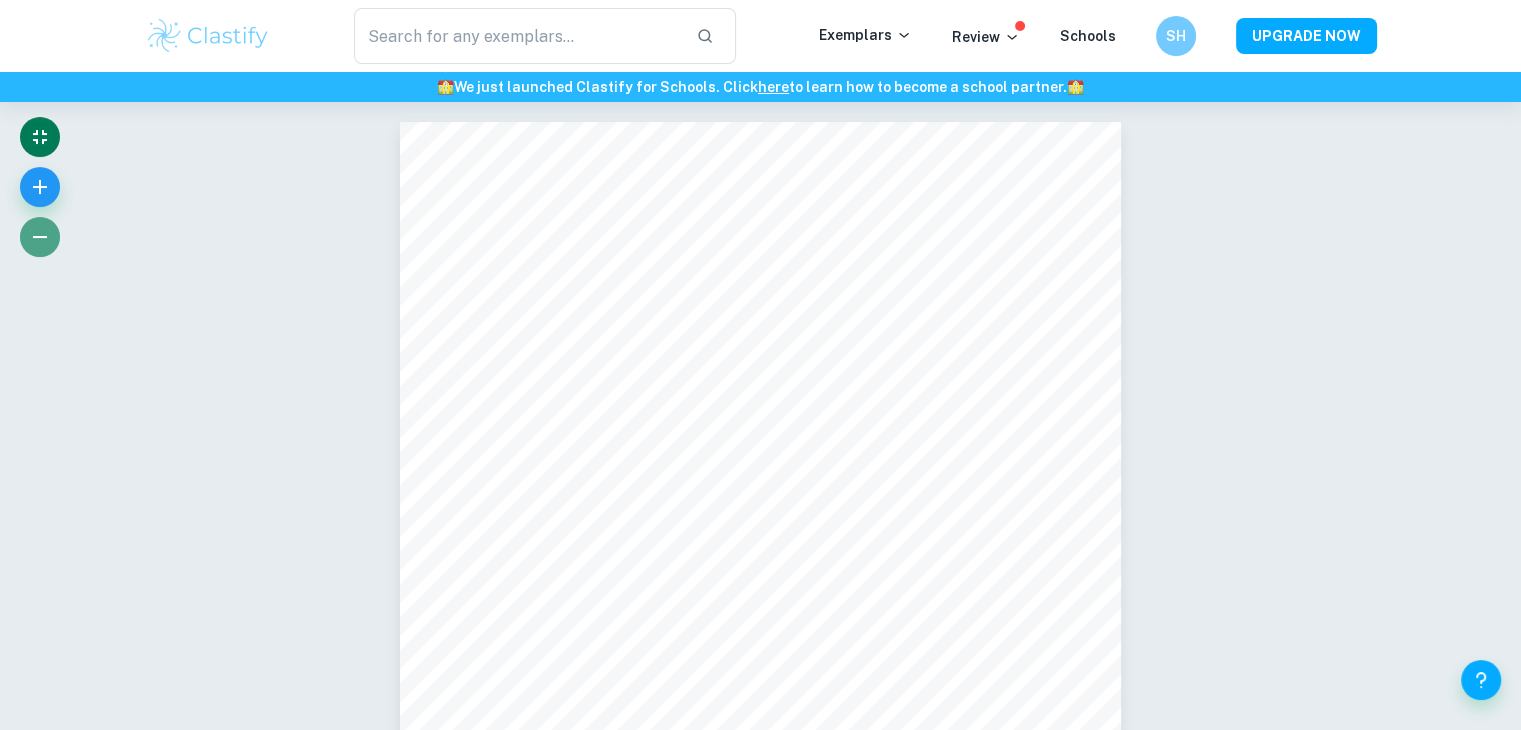 click 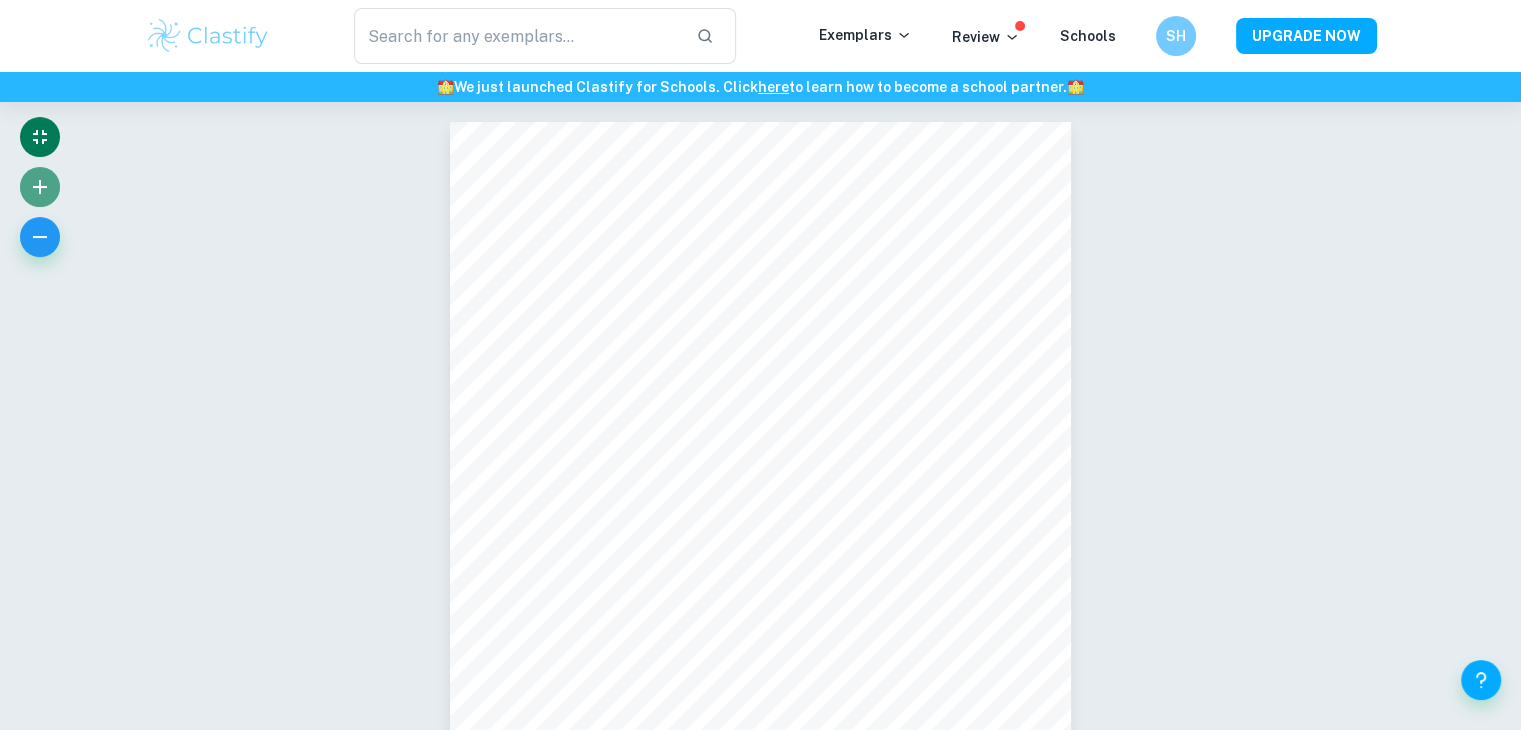click 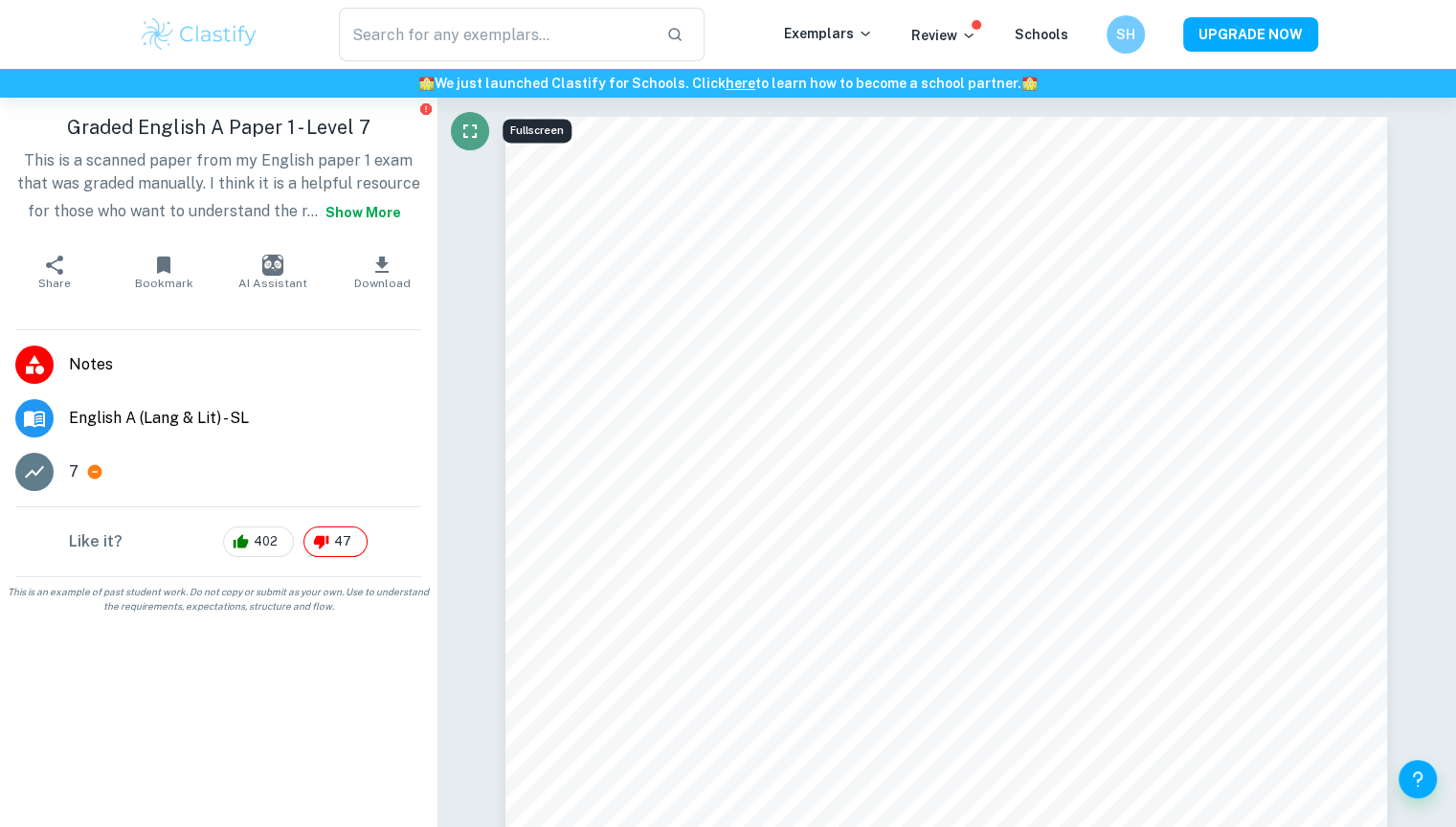 click 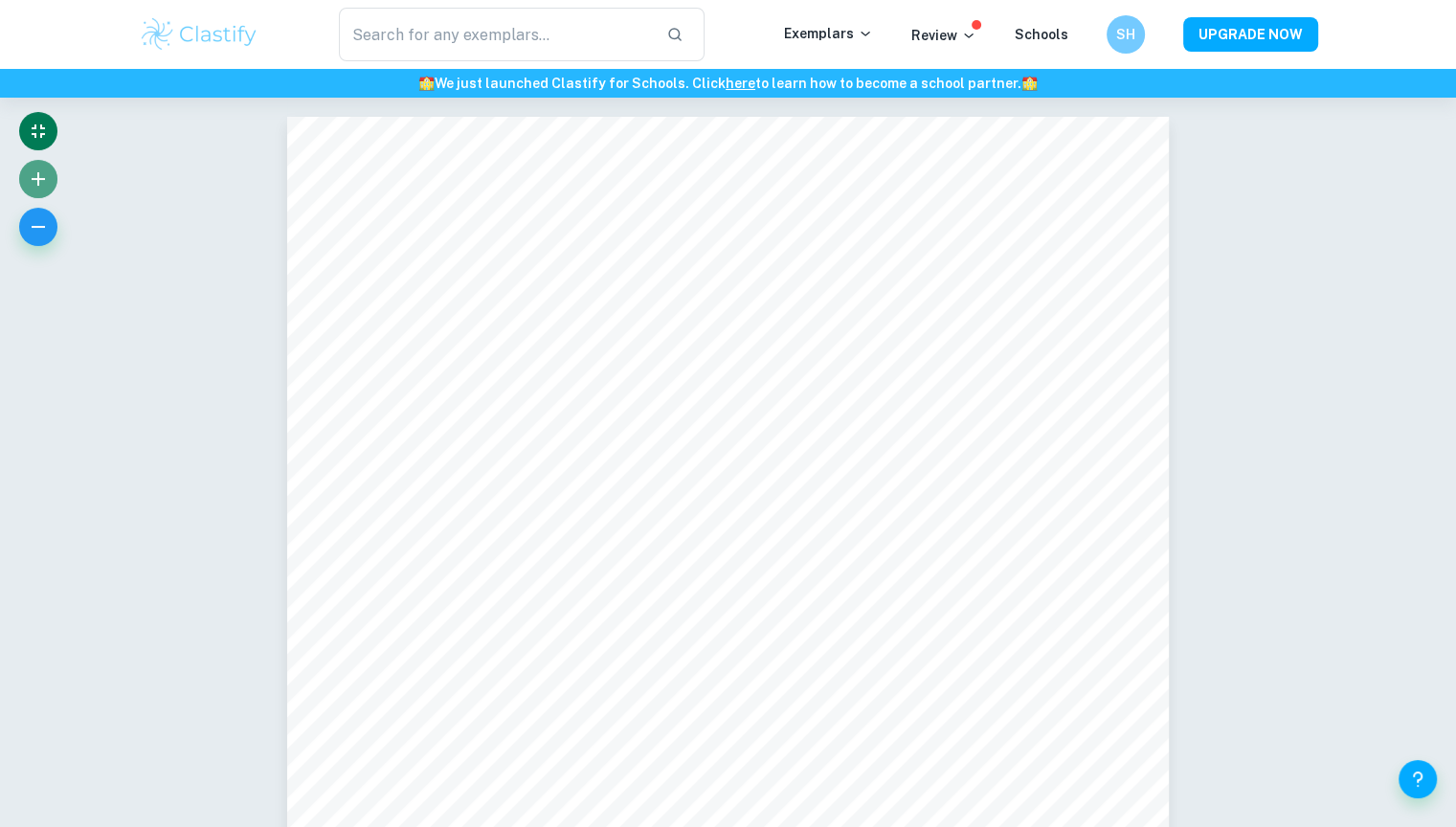 click 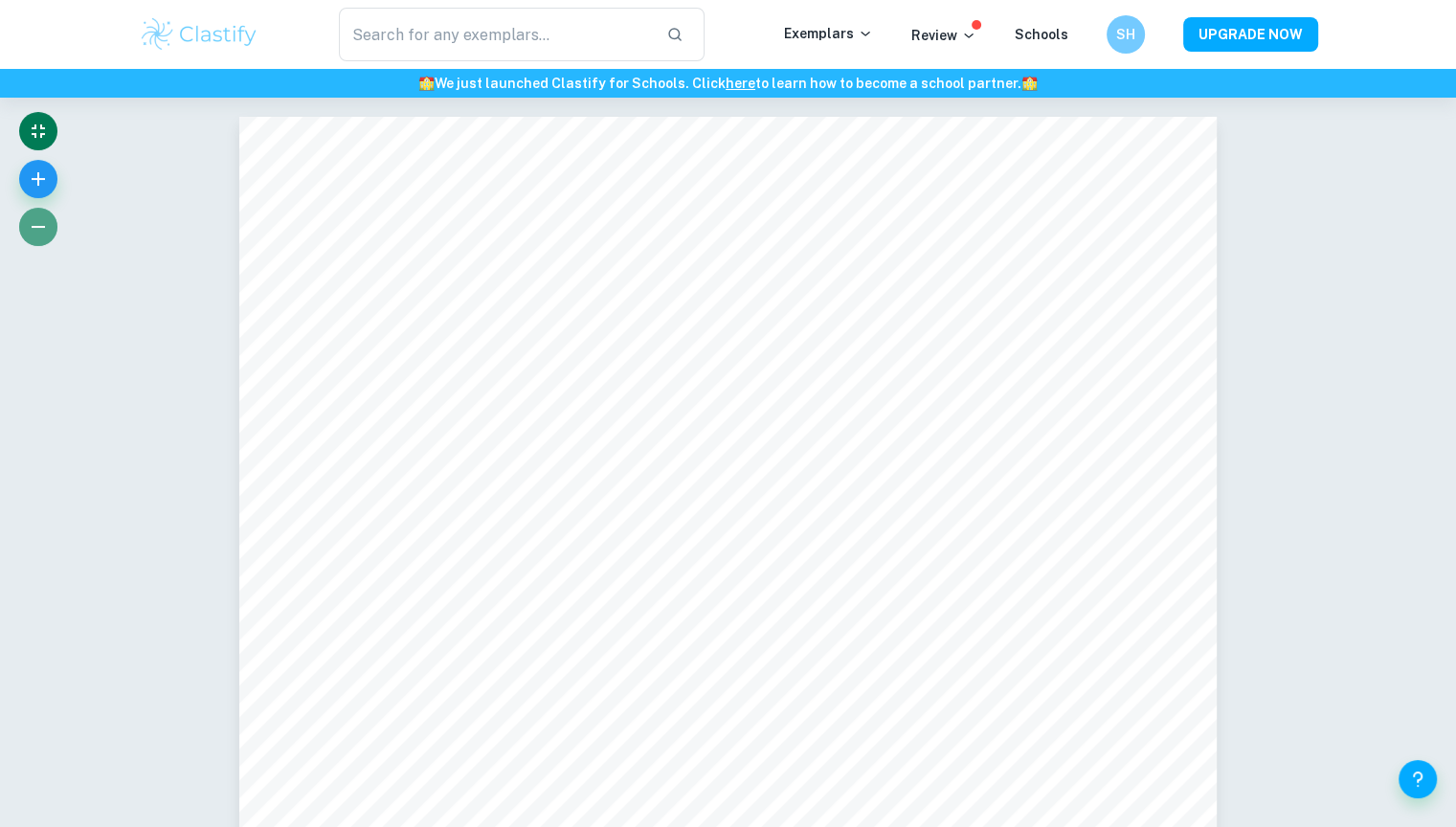 click at bounding box center (38, 227) 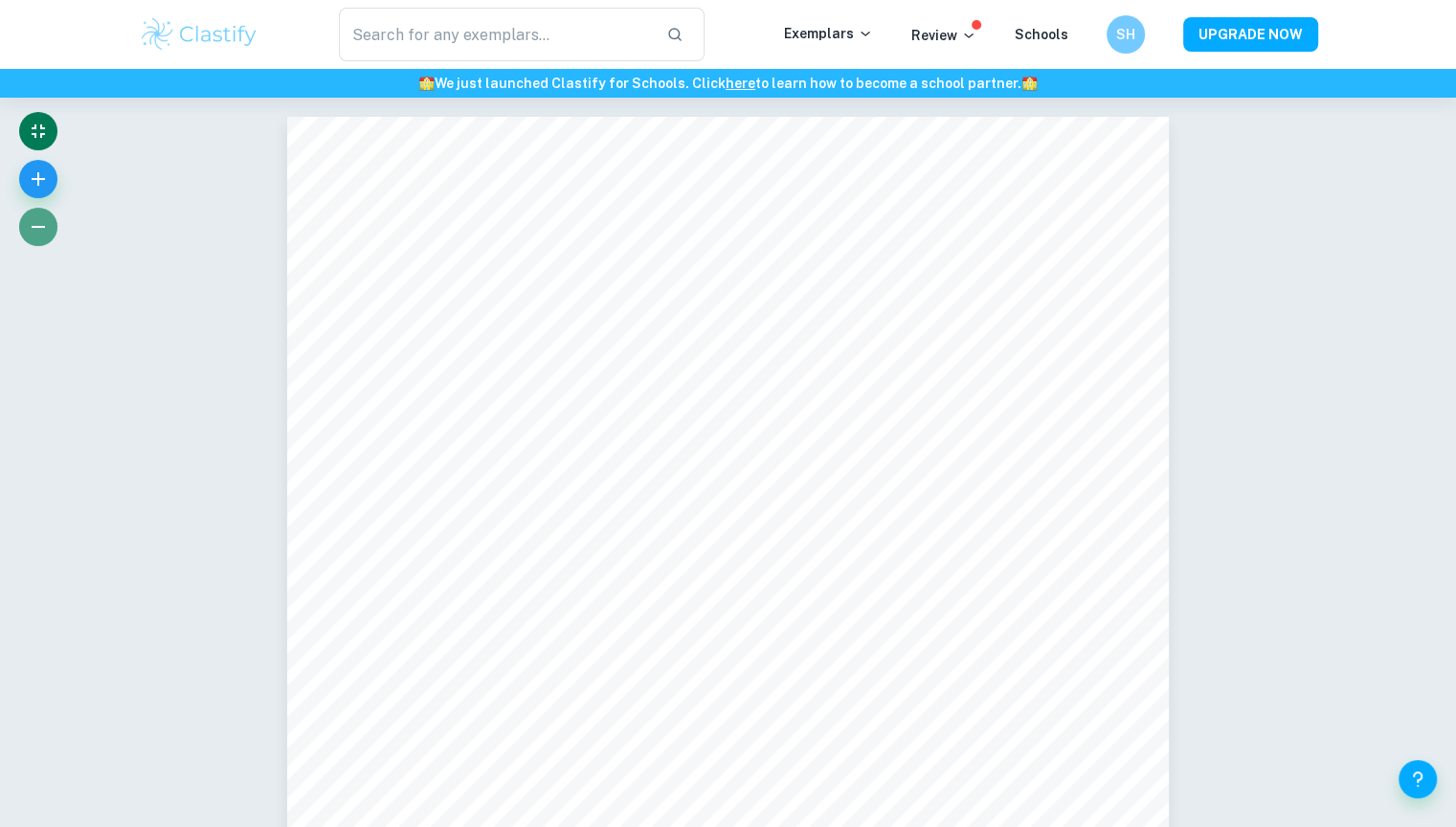 click at bounding box center [38, 227] 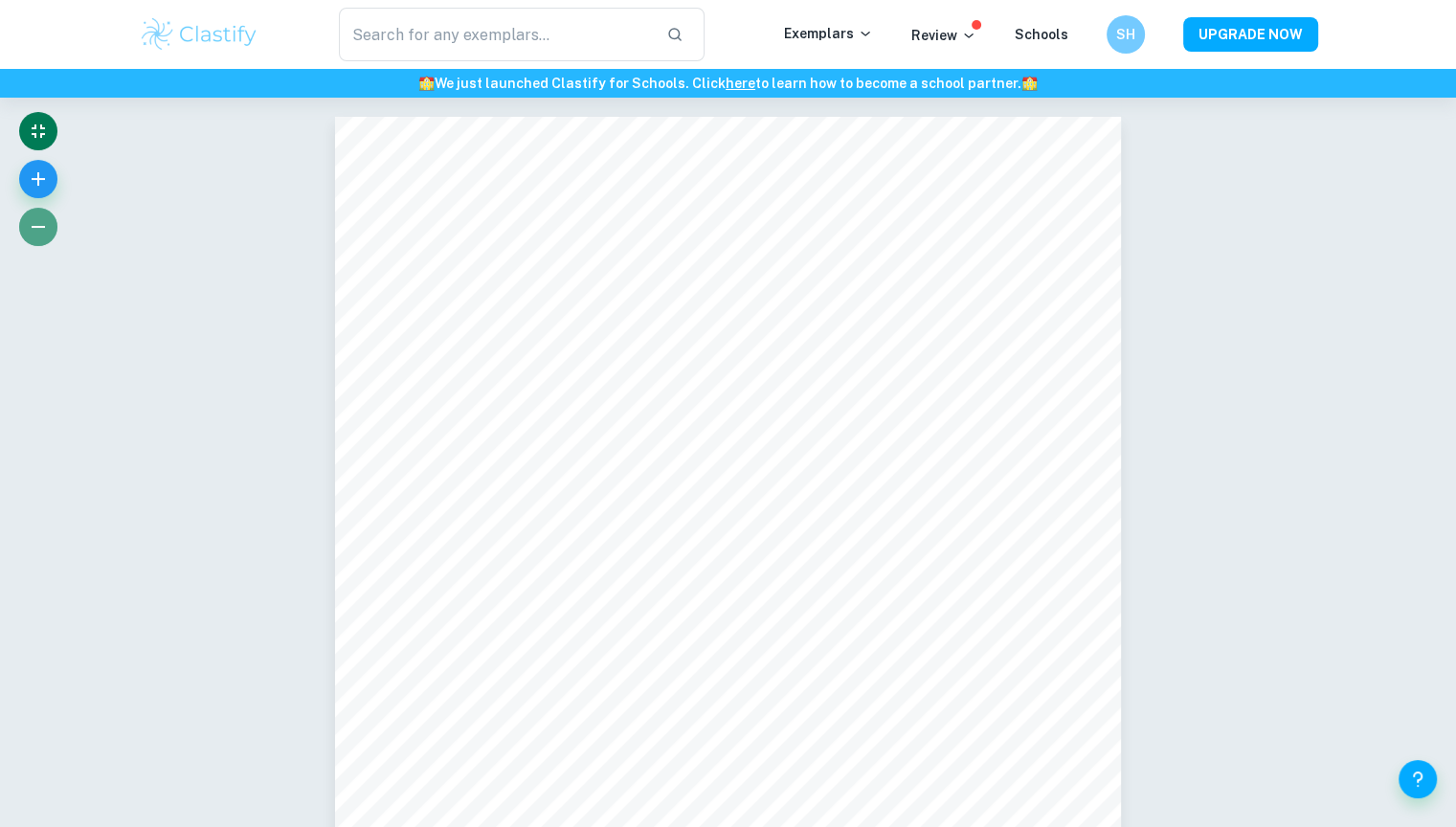 click at bounding box center (38, 227) 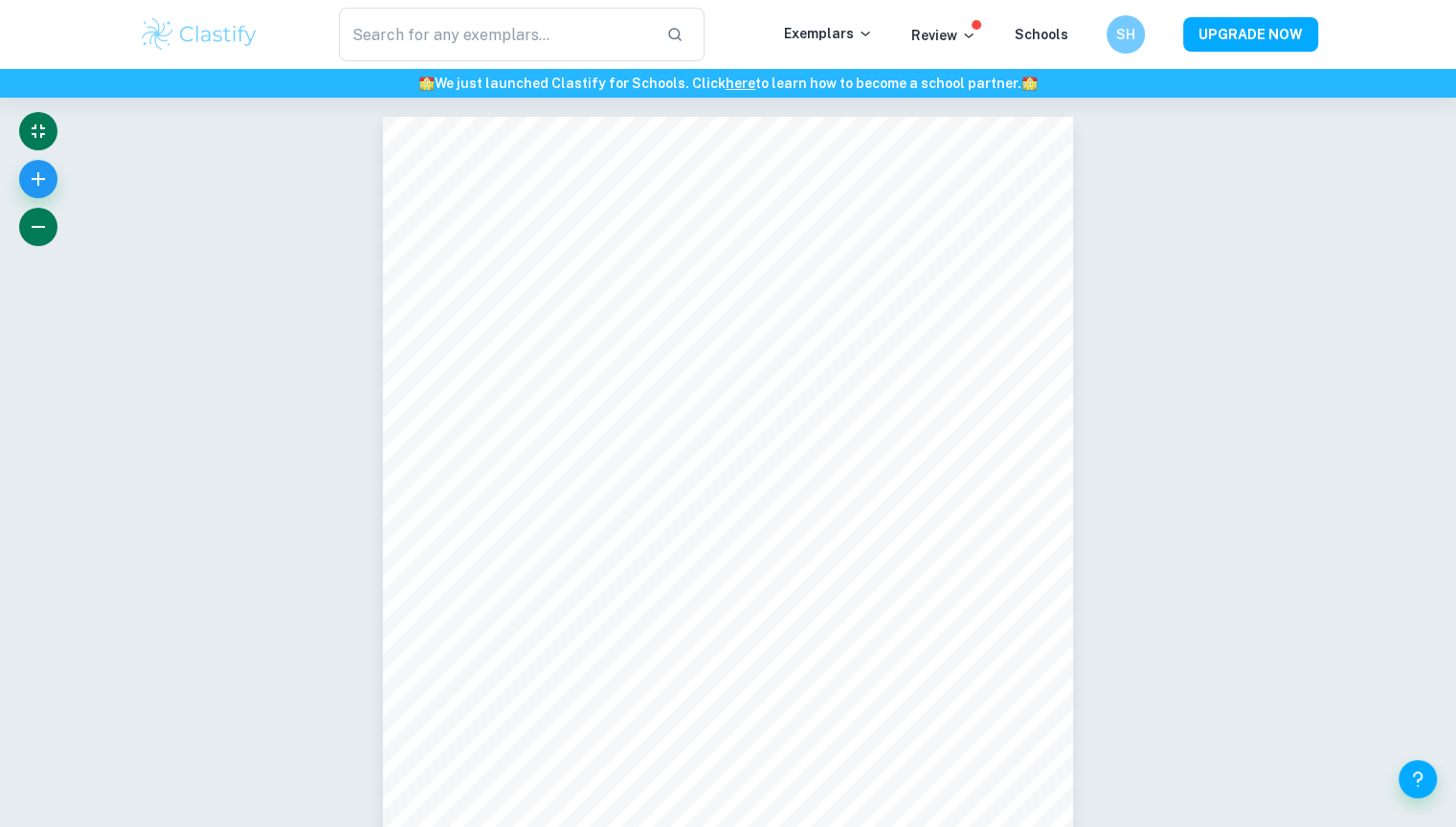 click at bounding box center (38, 227) 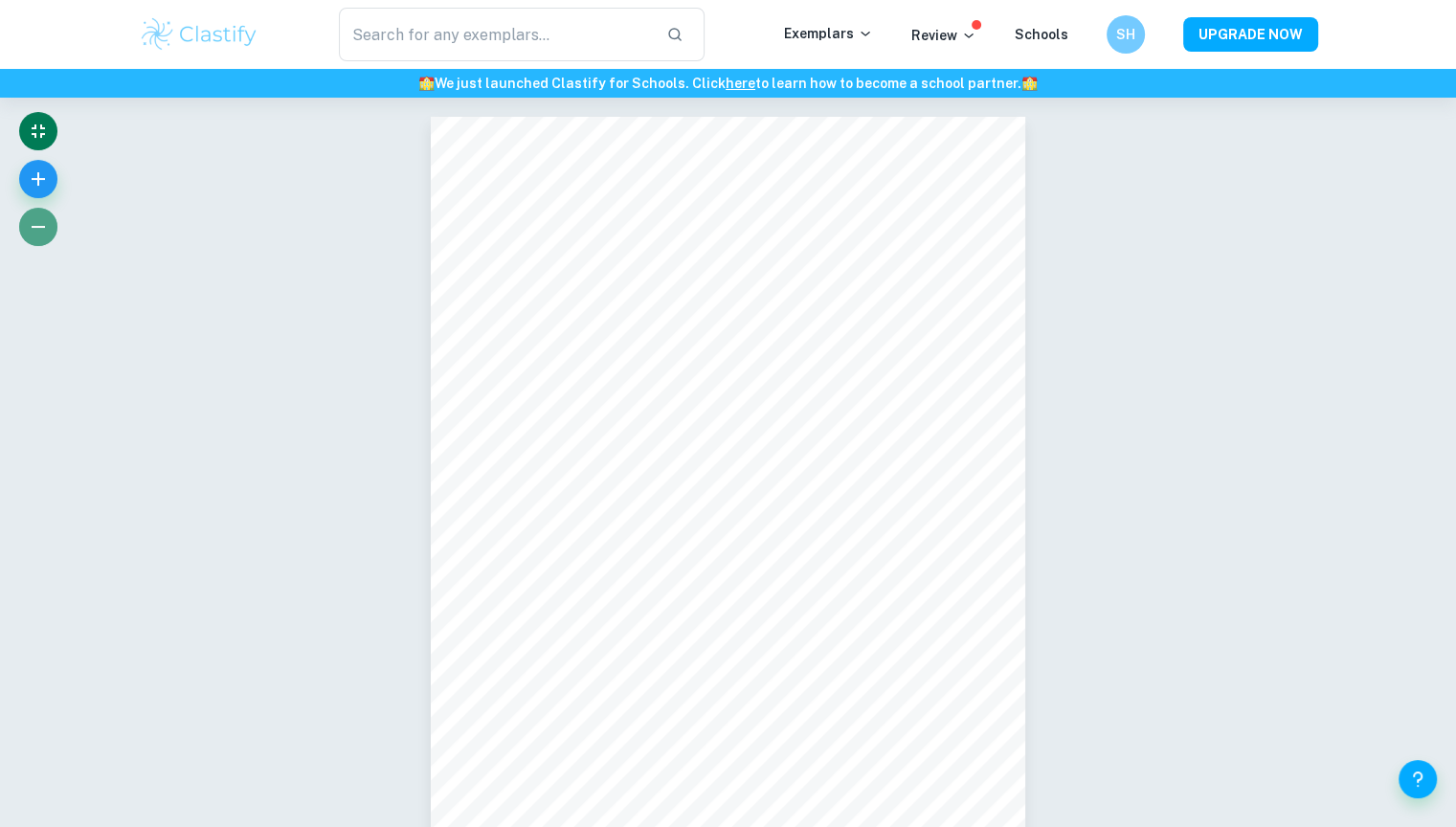 click at bounding box center [38, 227] 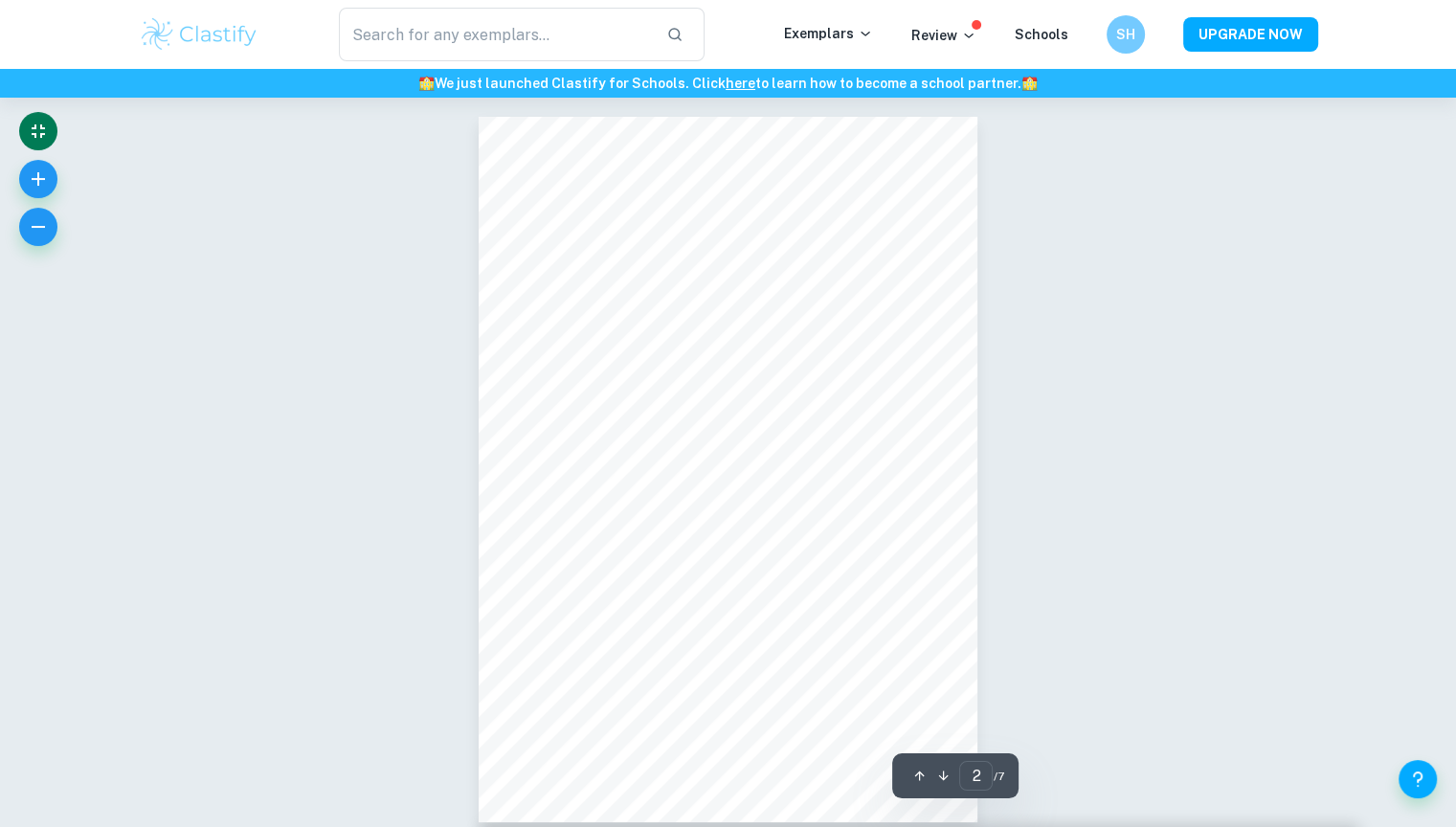 scroll, scrollTop: 724, scrollLeft: 0, axis: vertical 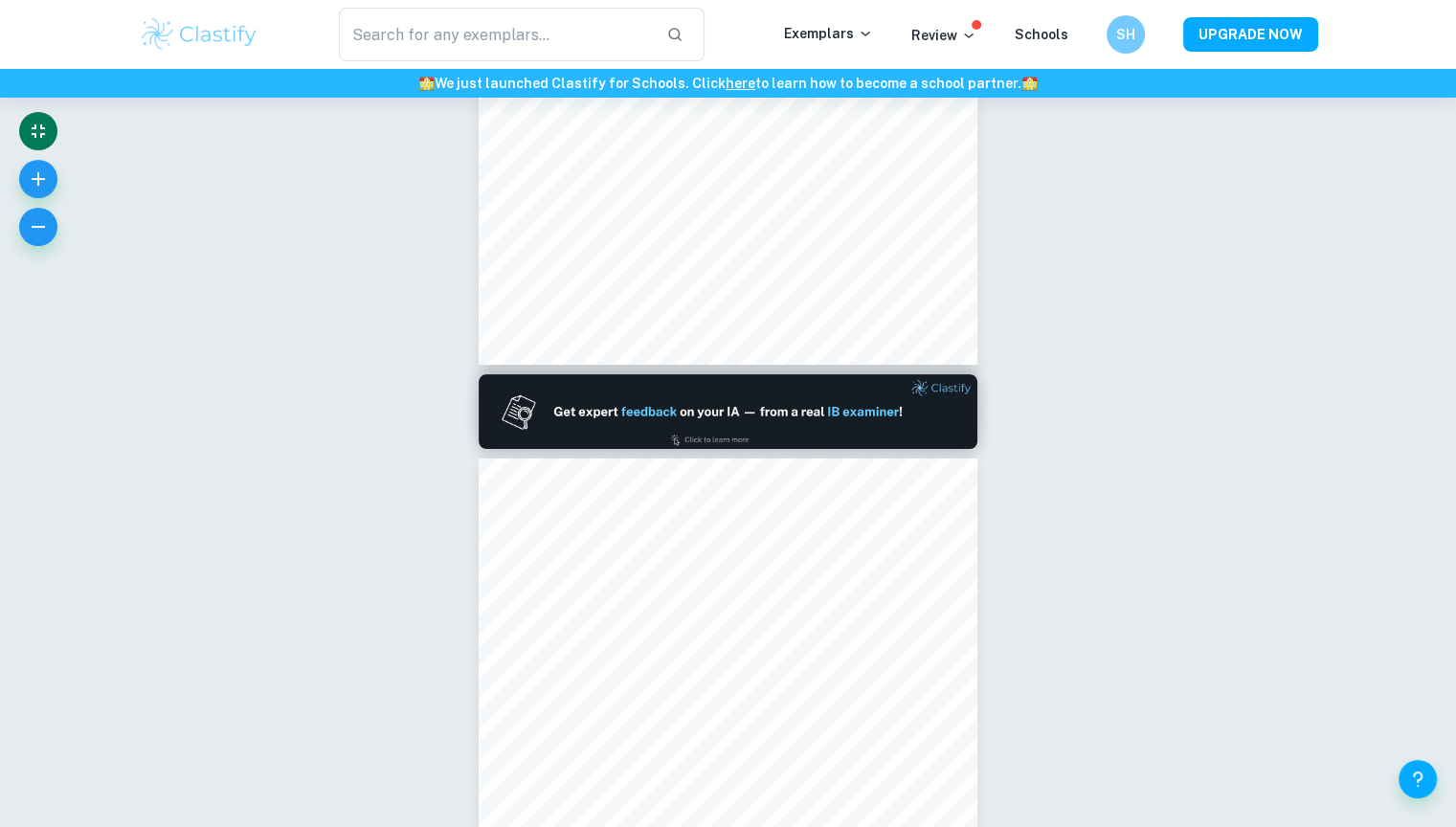 type on "1" 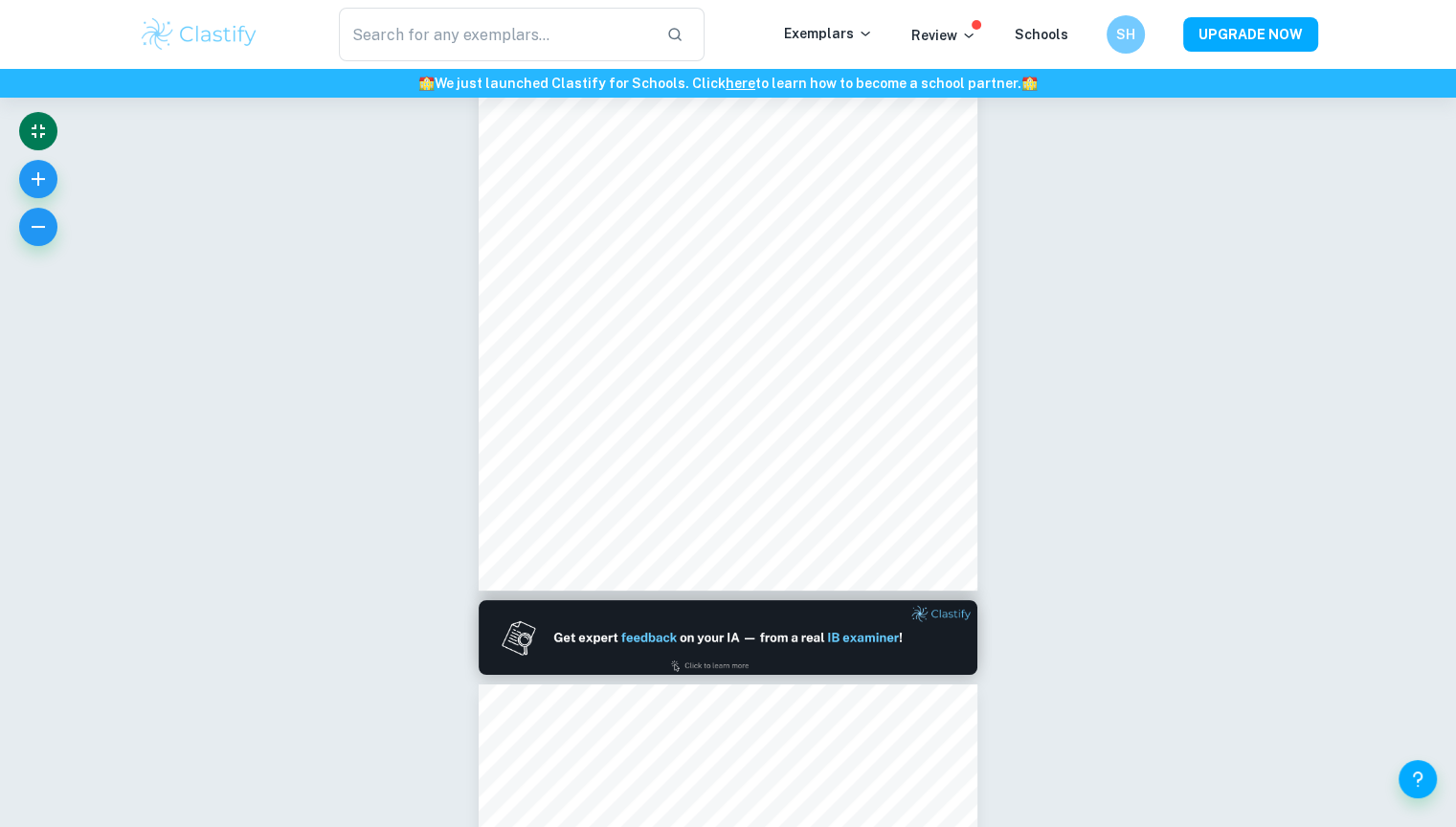 scroll, scrollTop: 0, scrollLeft: 0, axis: both 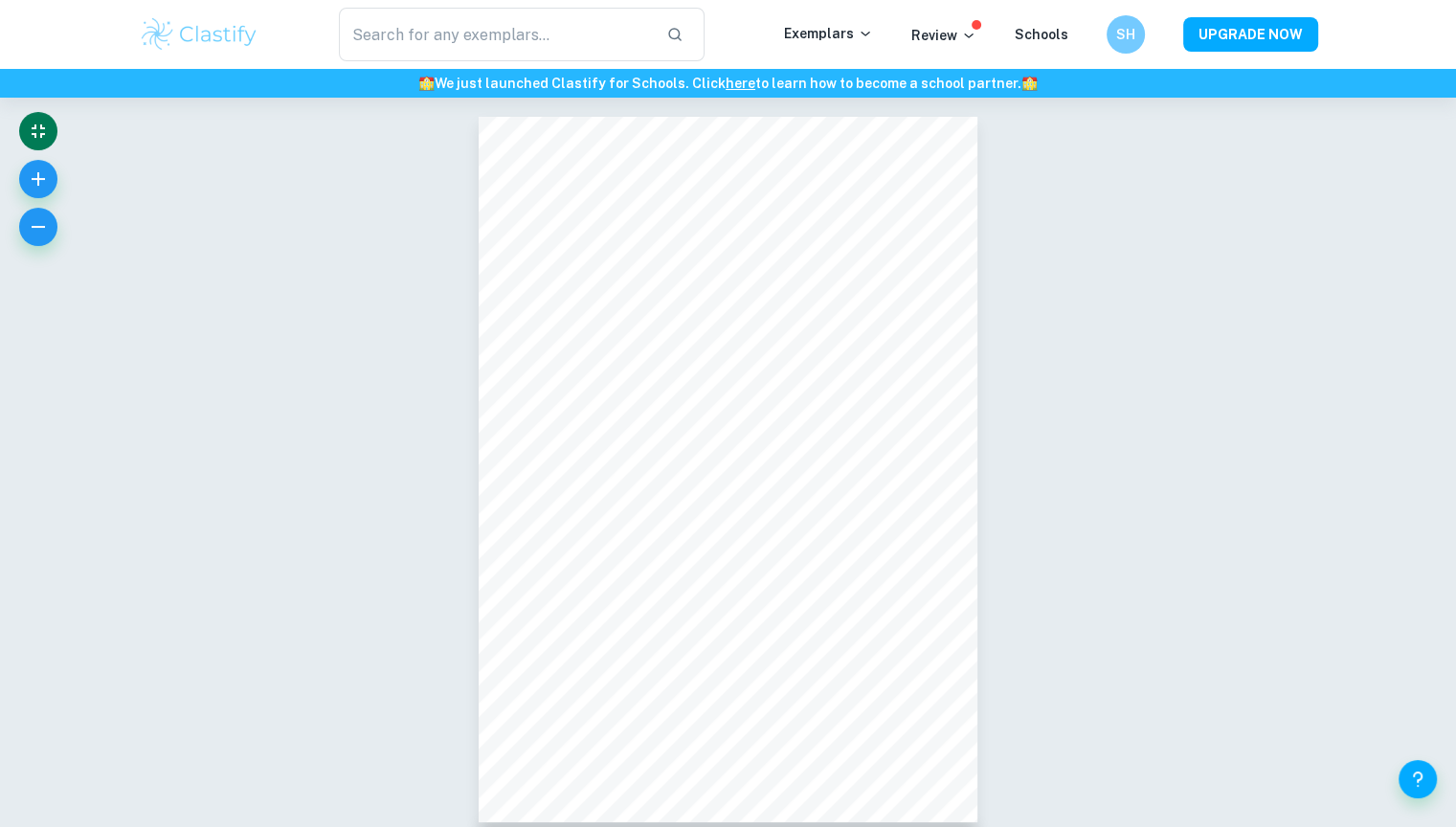 type 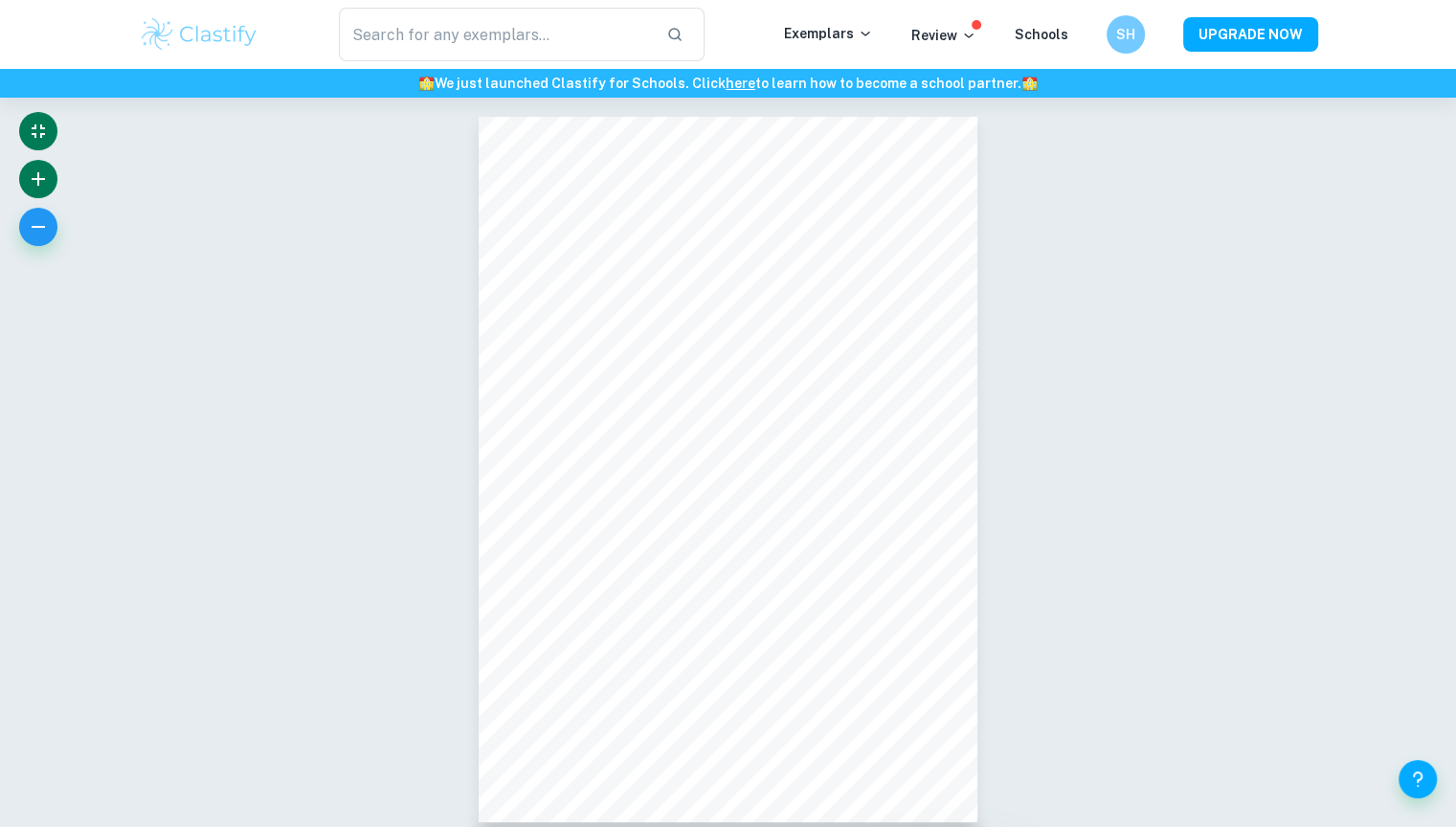 click 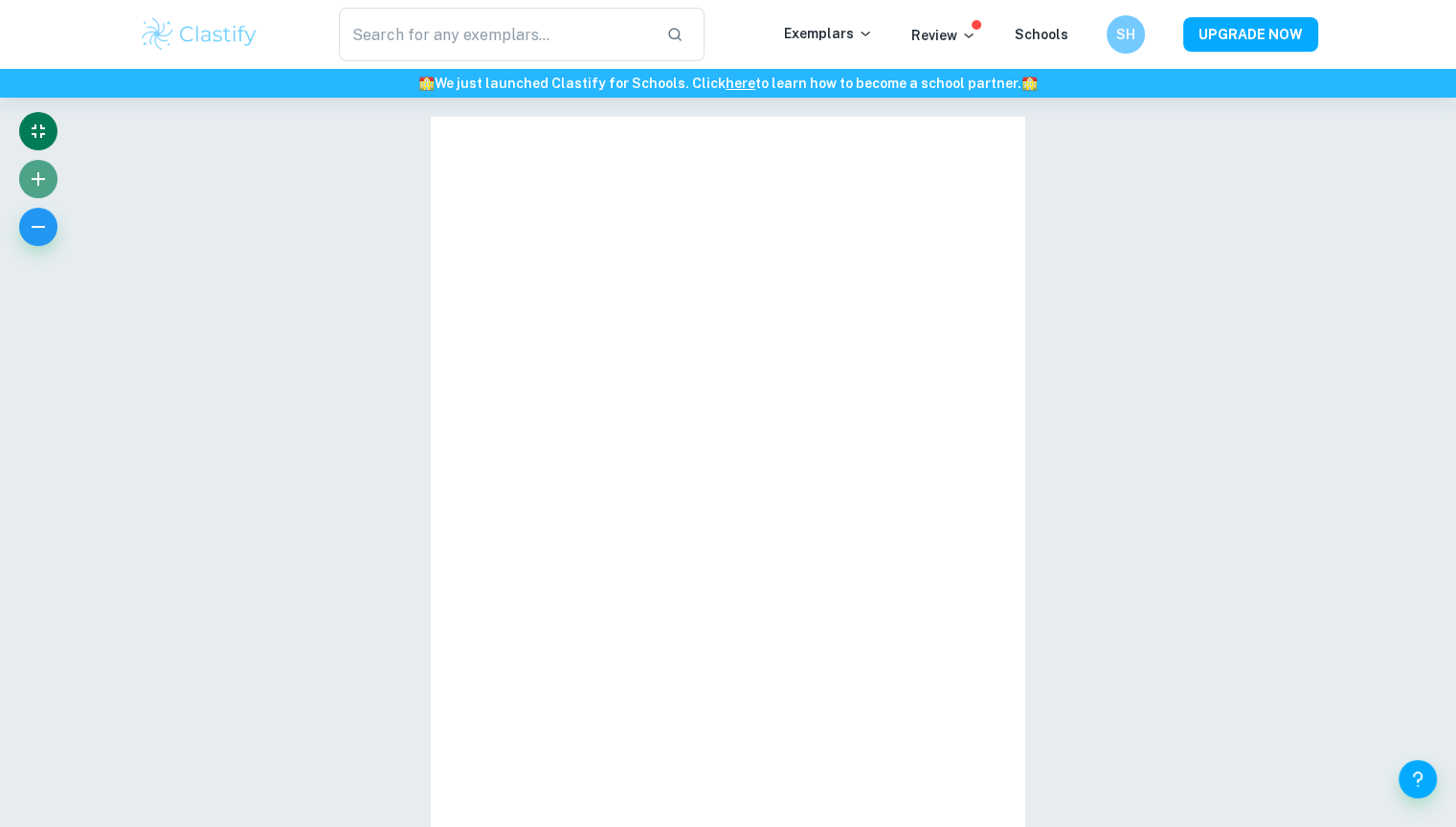 click 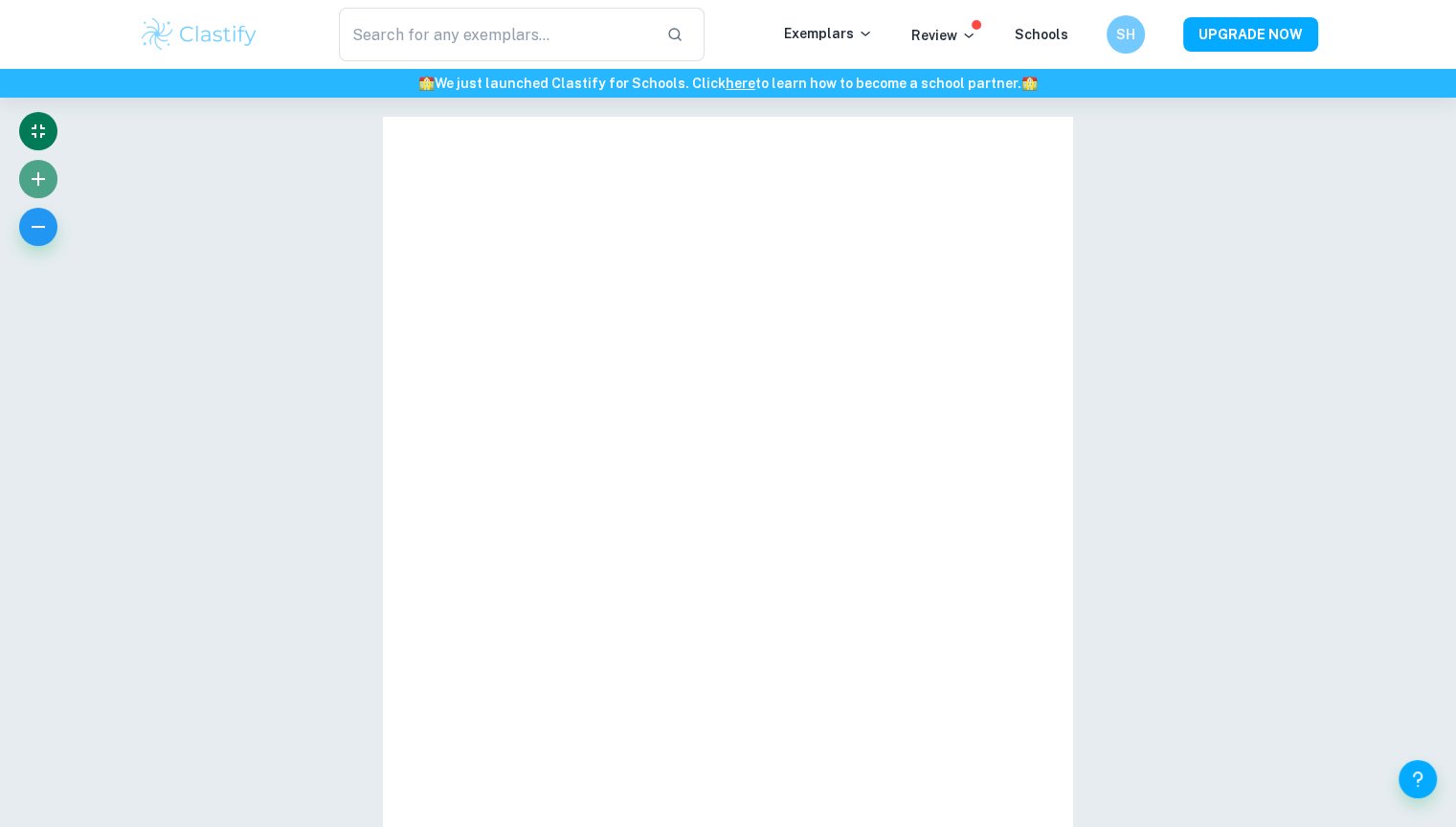 click 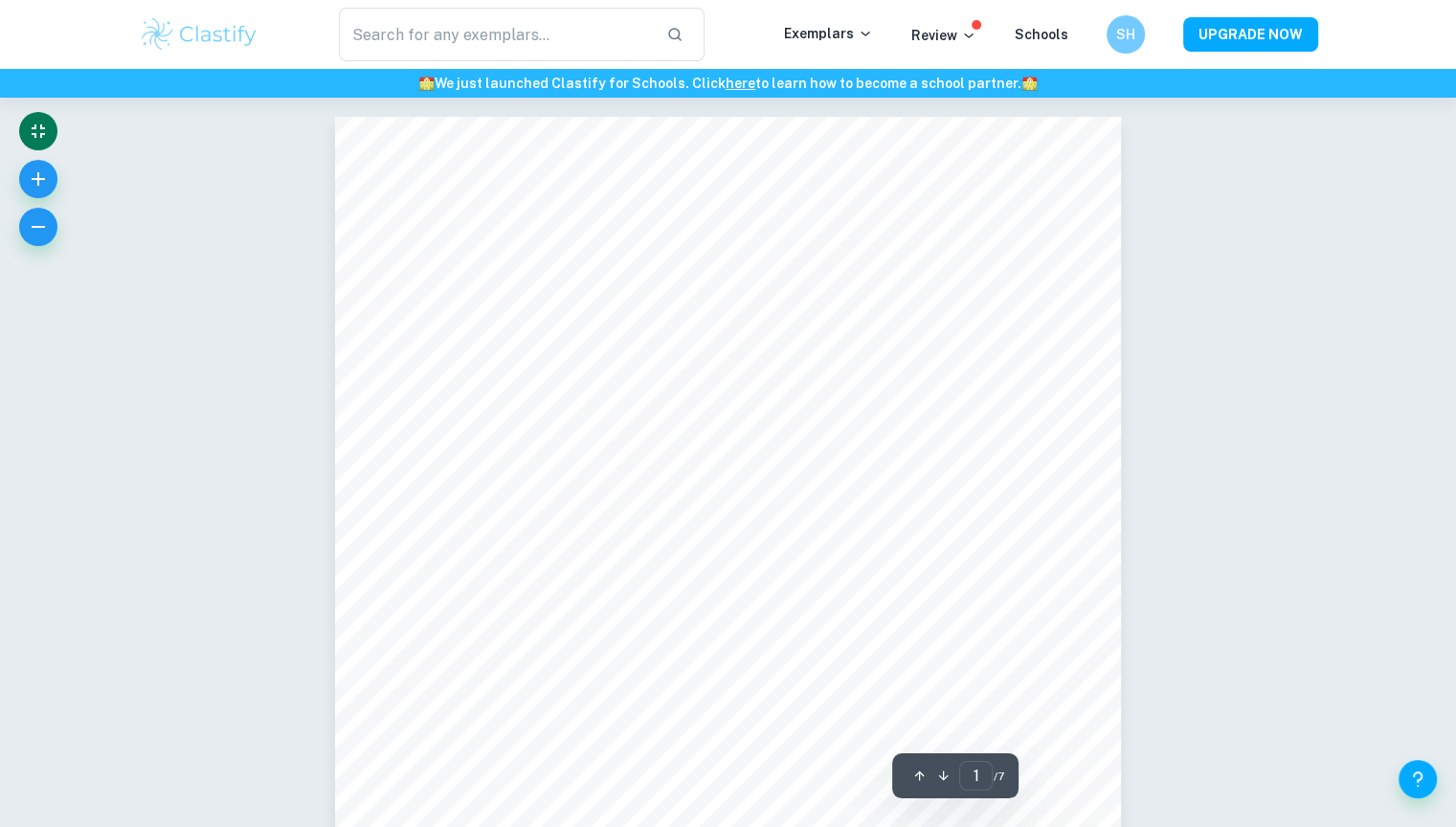 type 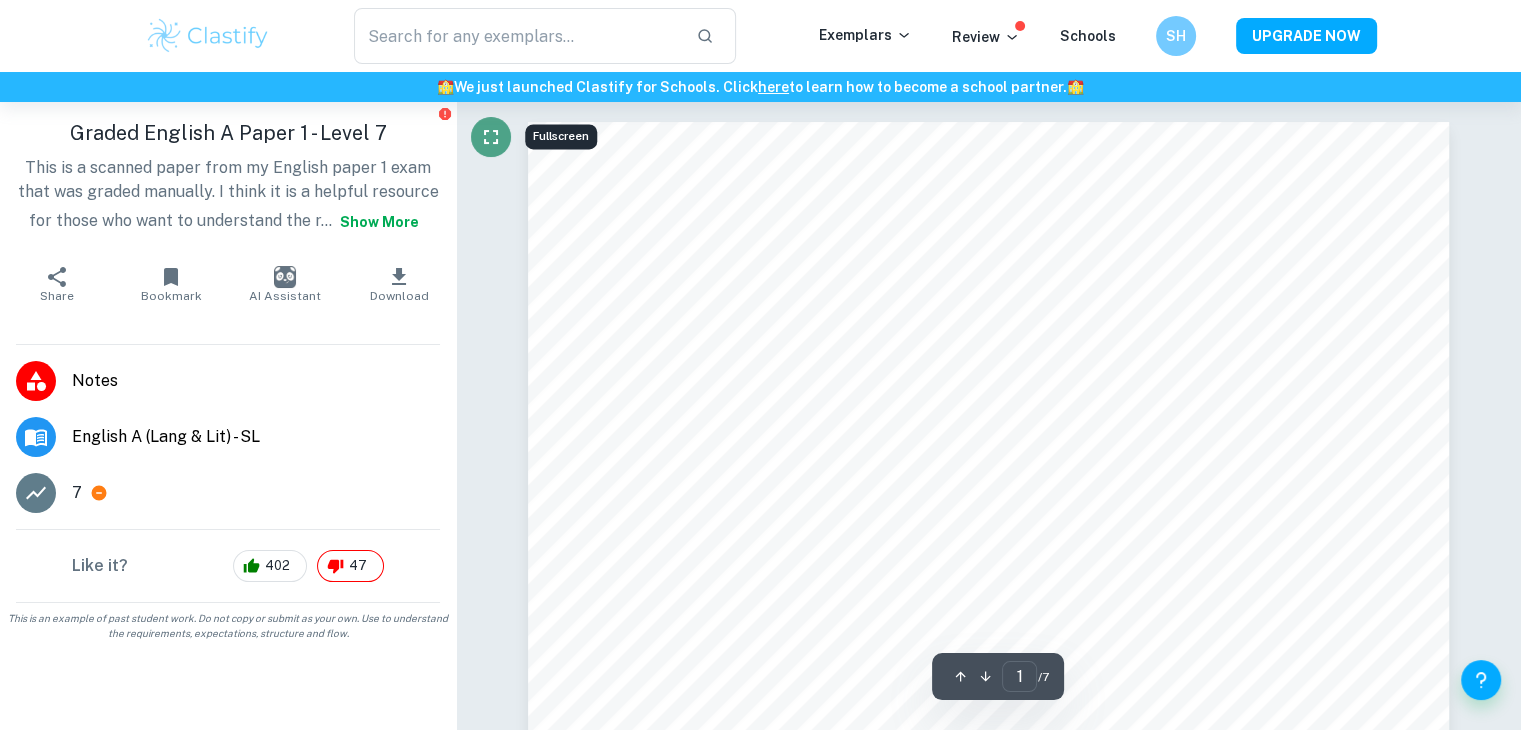 click 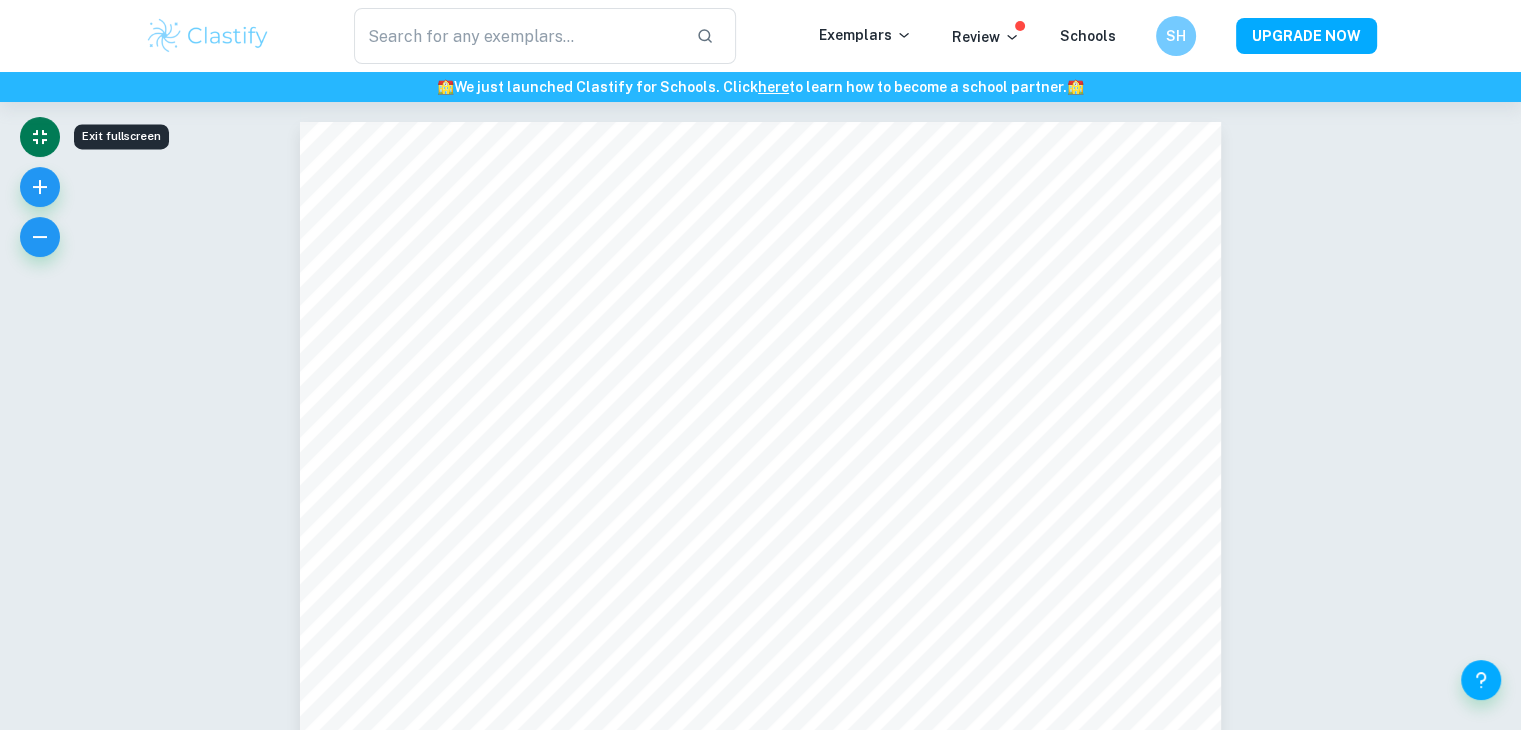 type 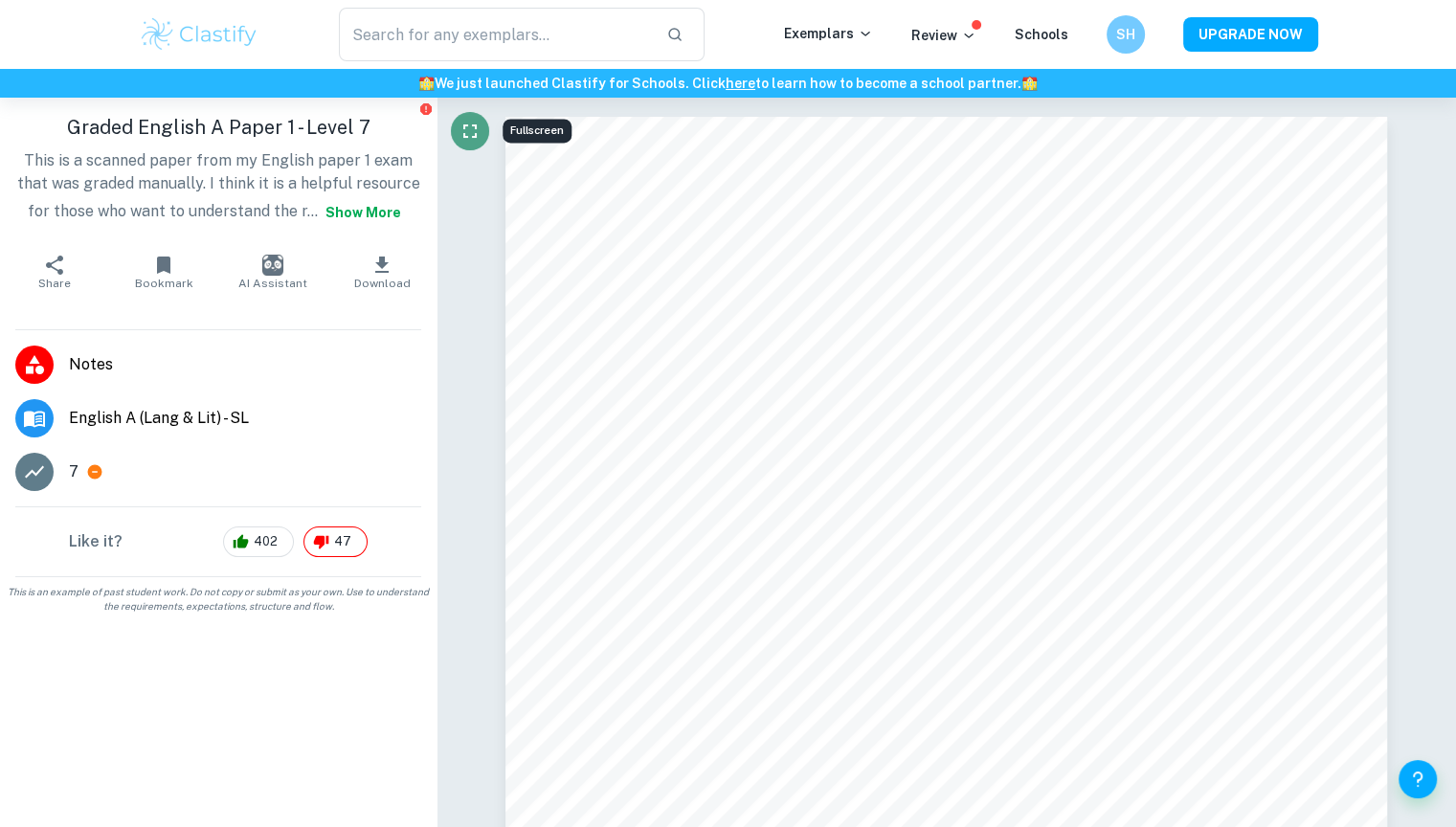 click 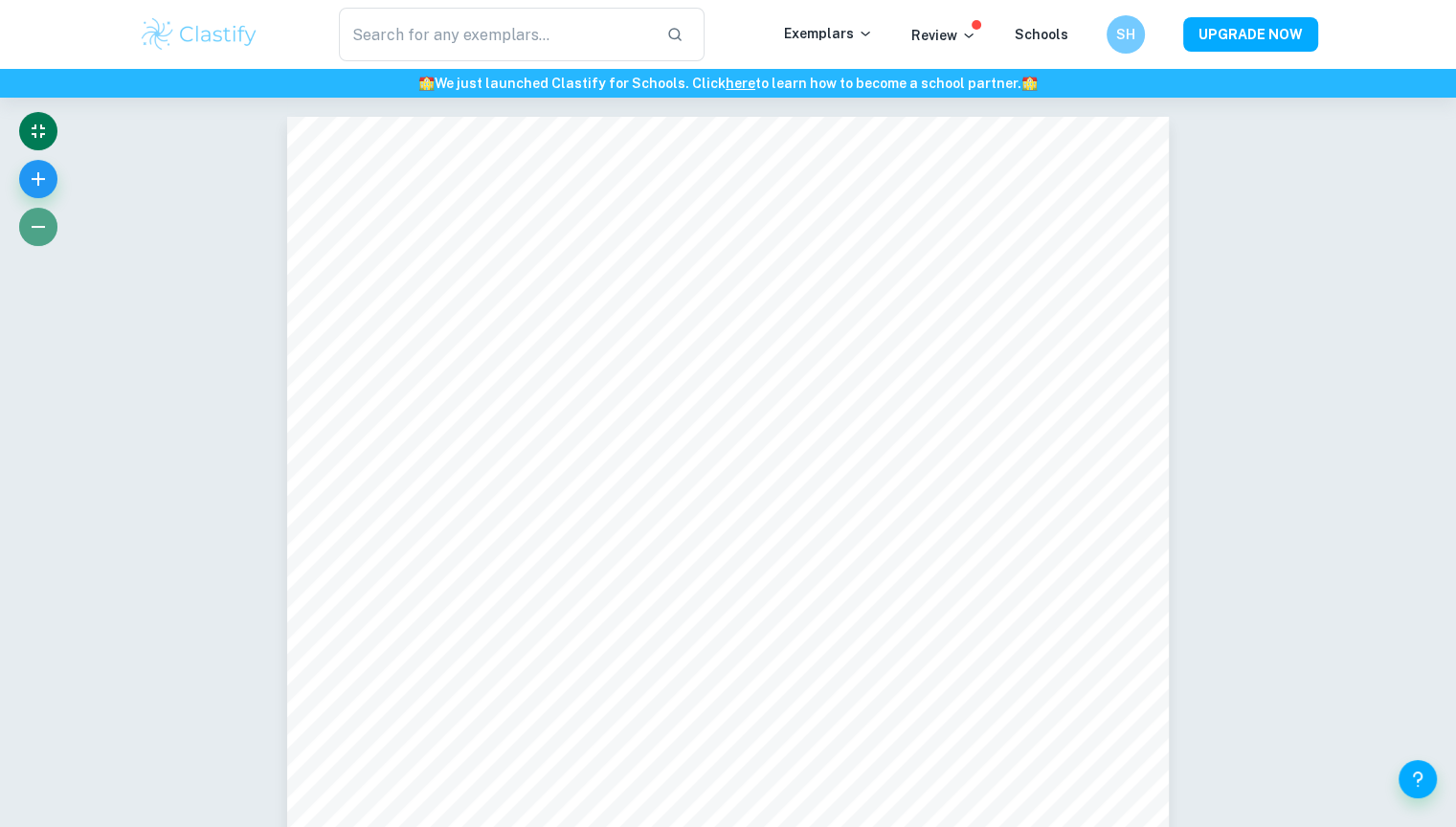 click 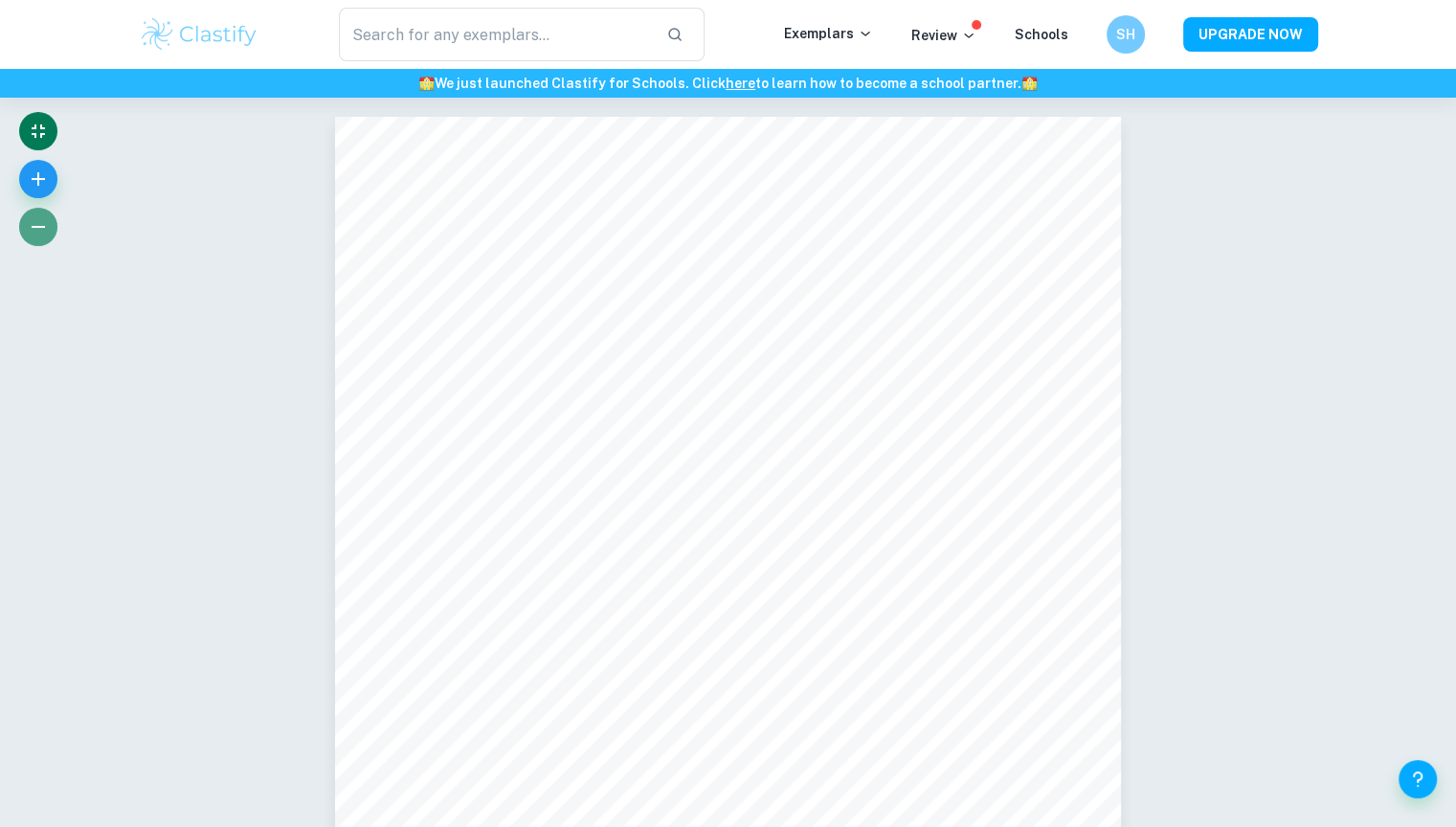 click 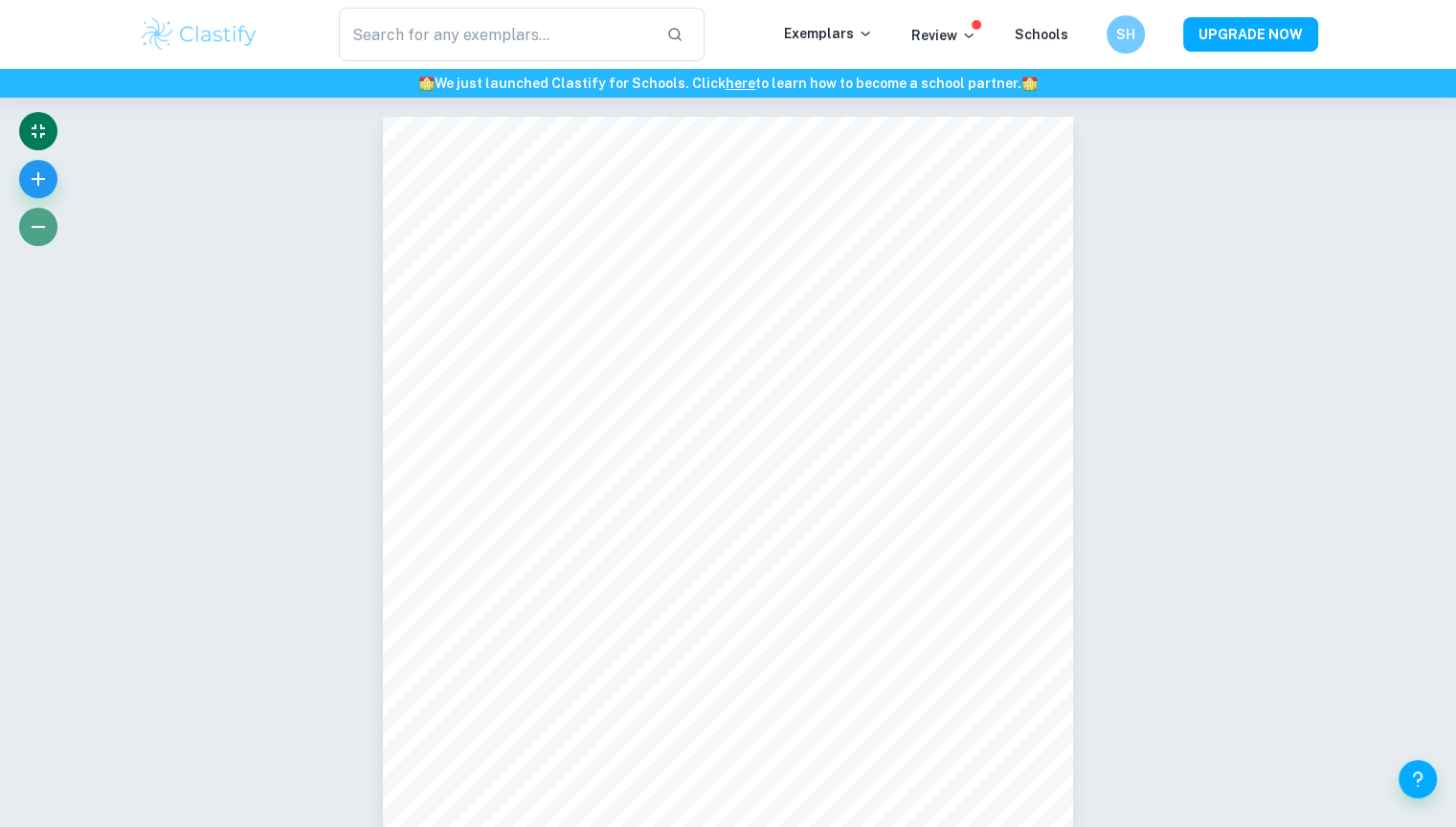 click 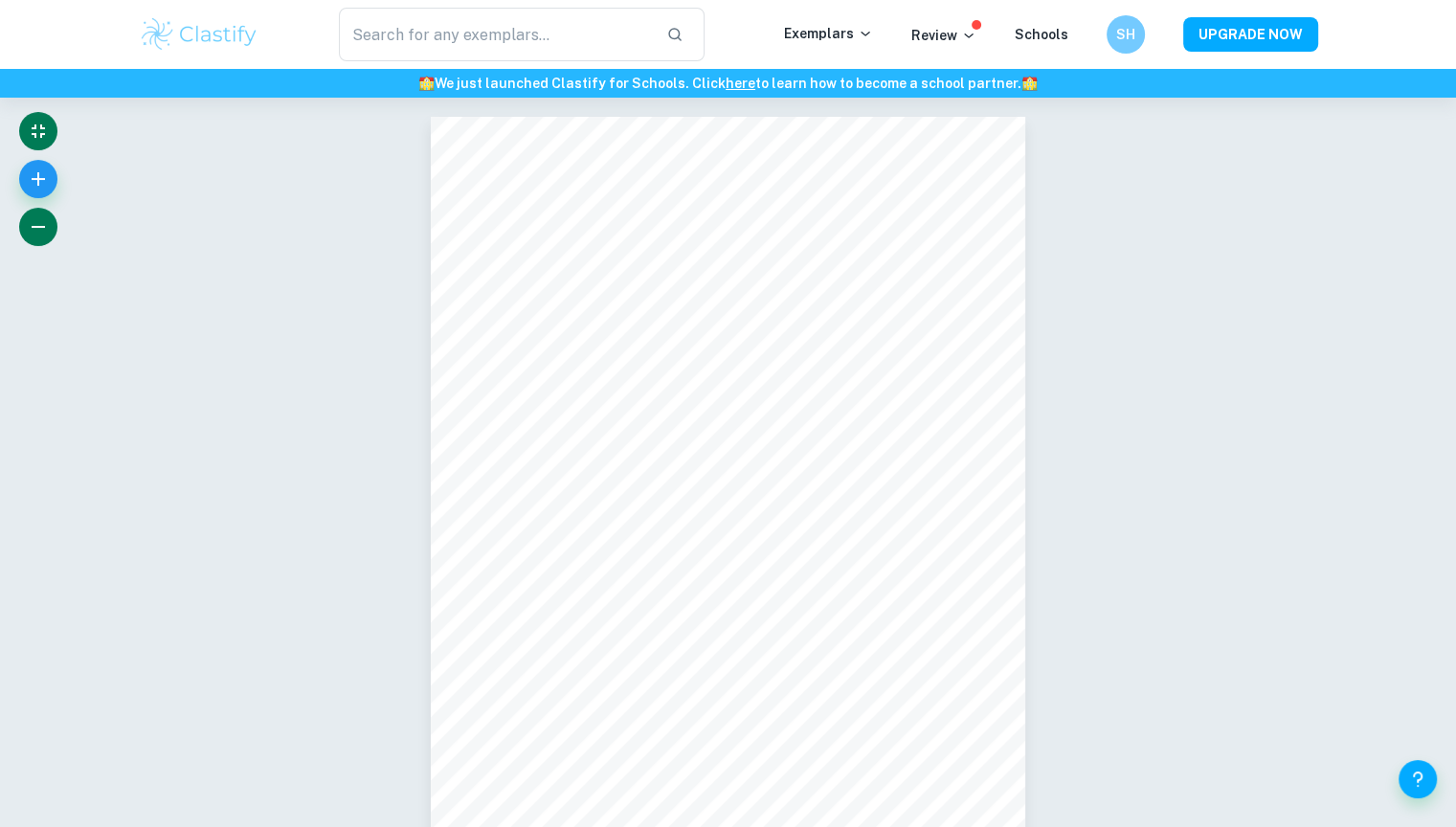 click 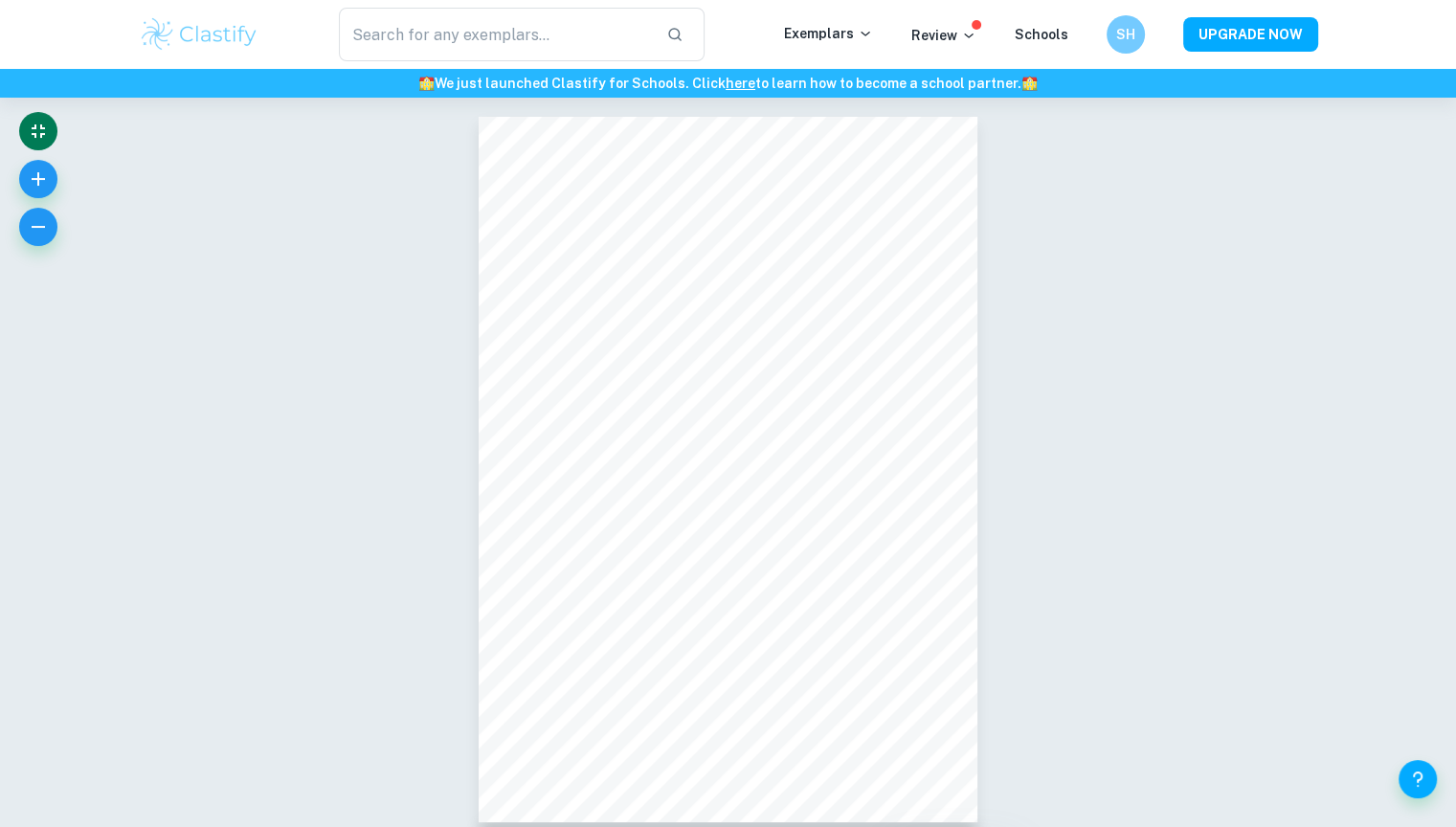 type 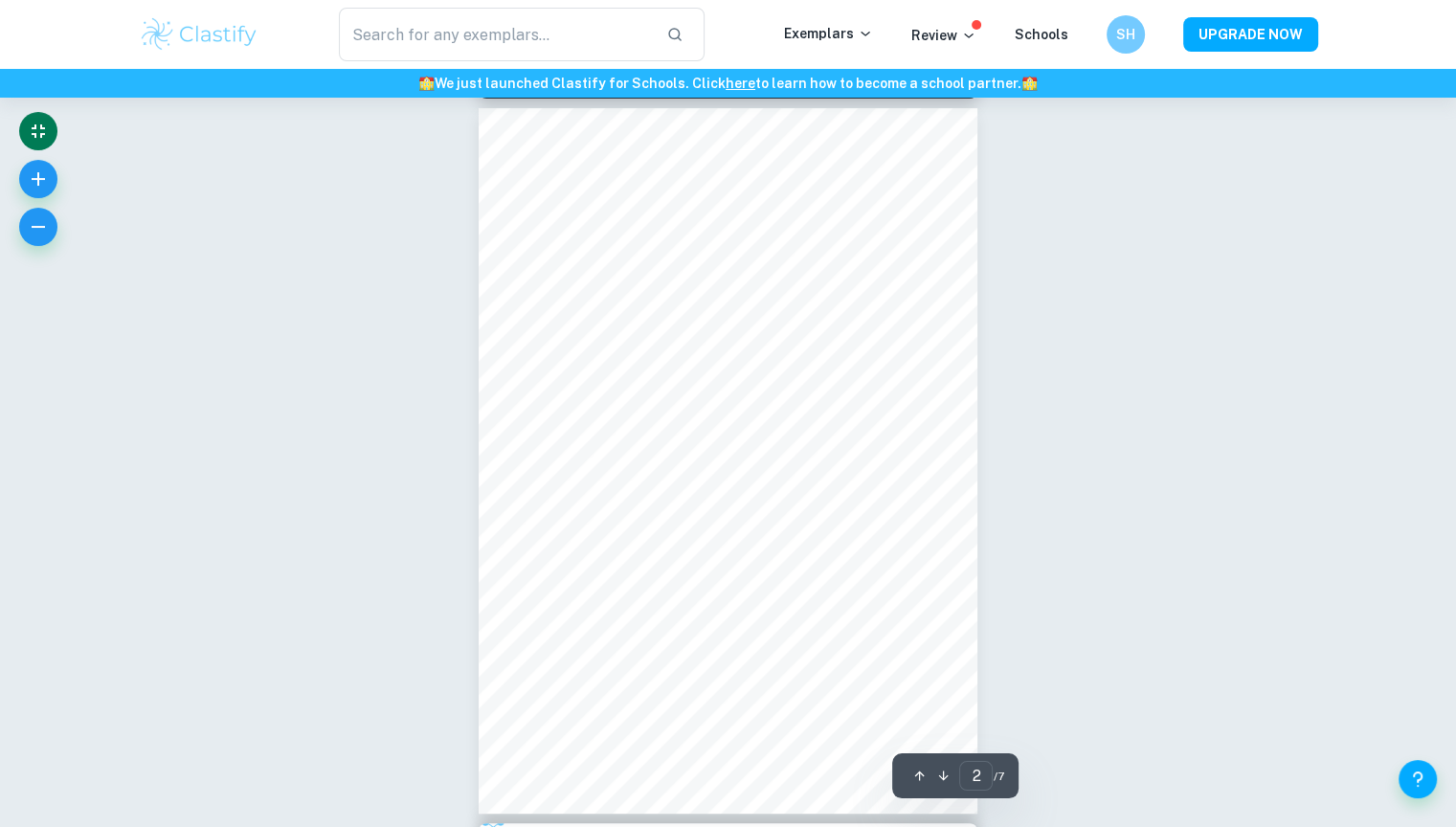 scroll, scrollTop: 804, scrollLeft: 0, axis: vertical 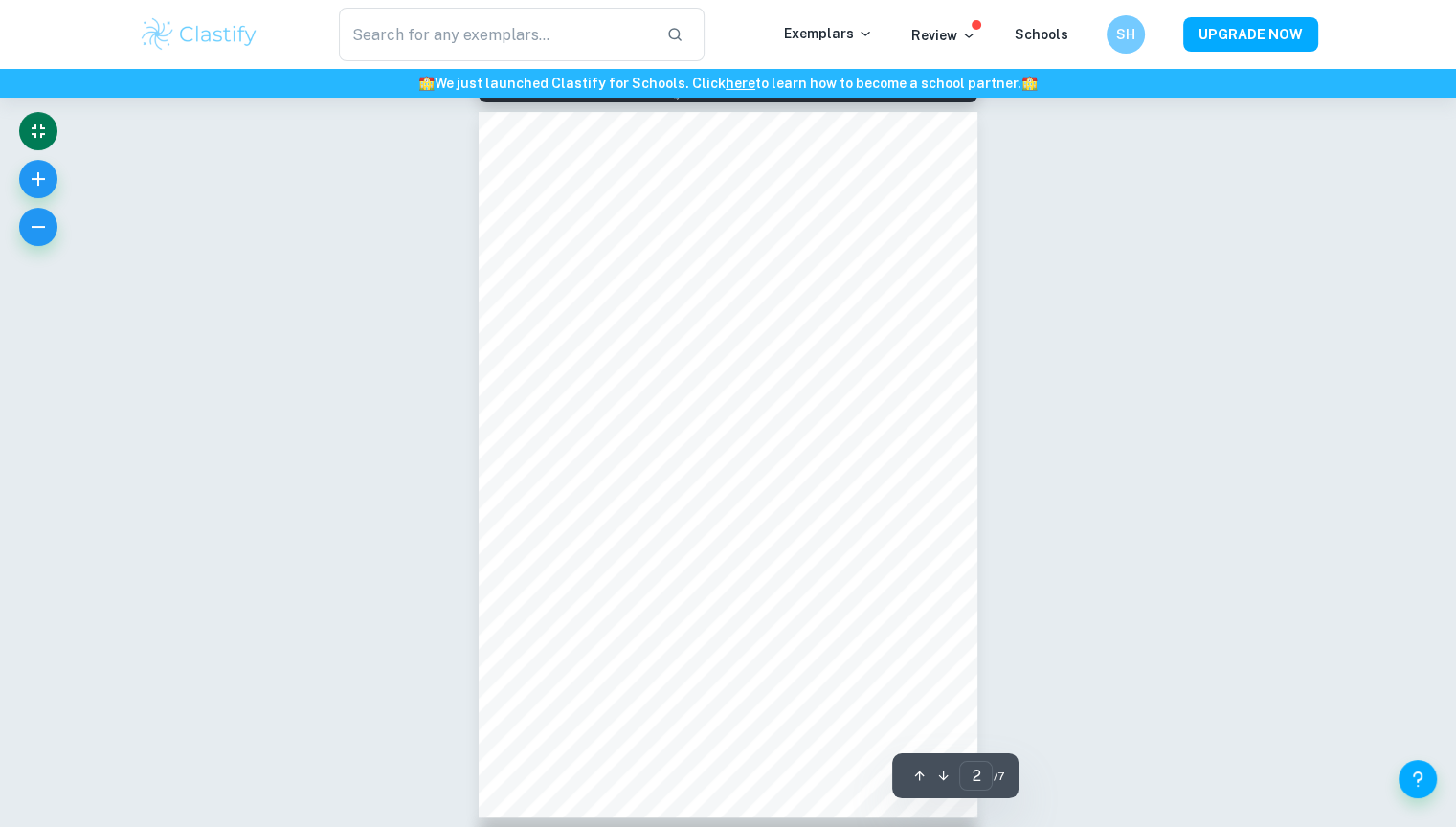 click on "Ask [NAME] 2 ​ / 7" at bounding box center [728, 1894] 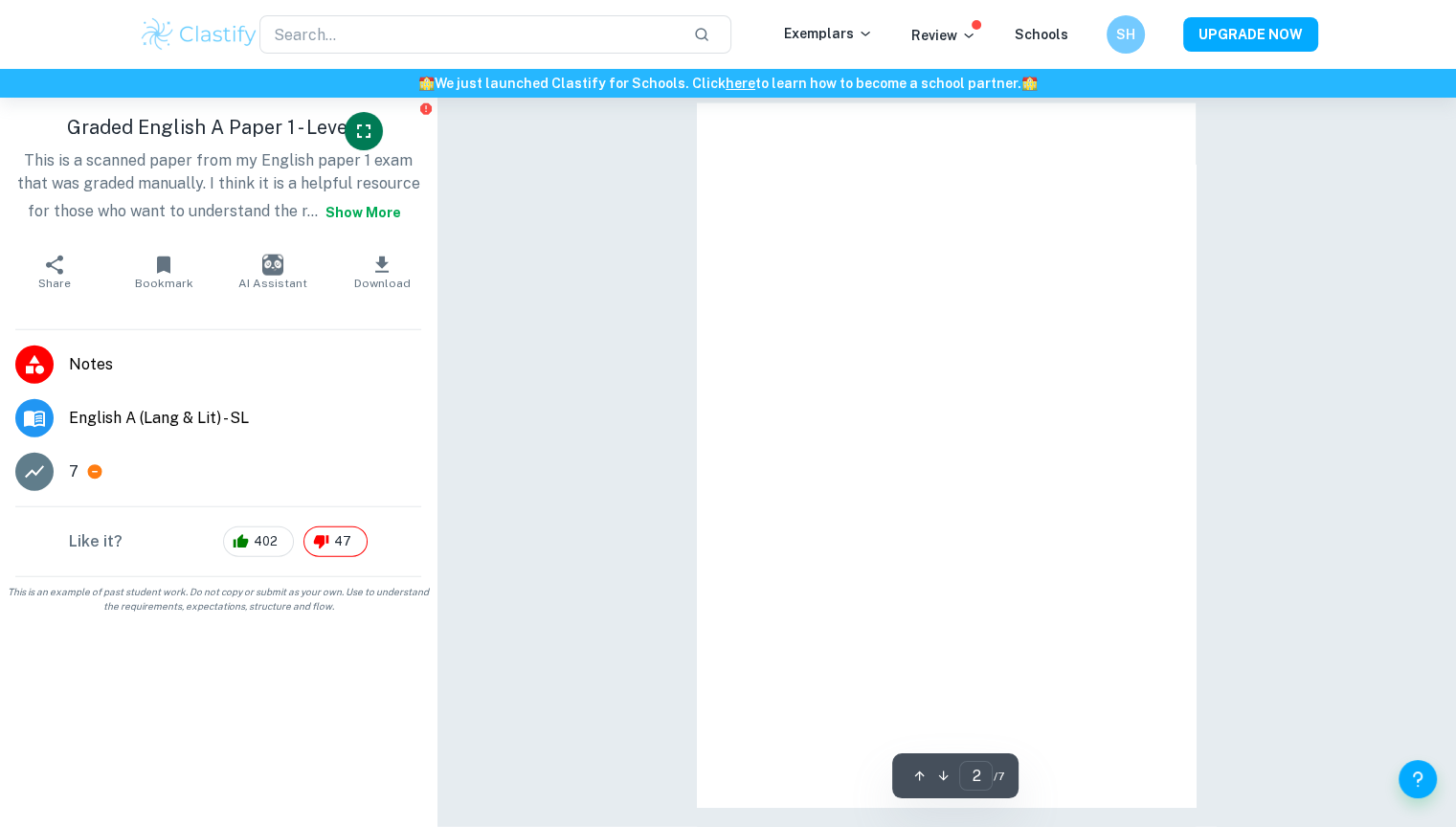 scroll, scrollTop: 540, scrollLeft: 0, axis: vertical 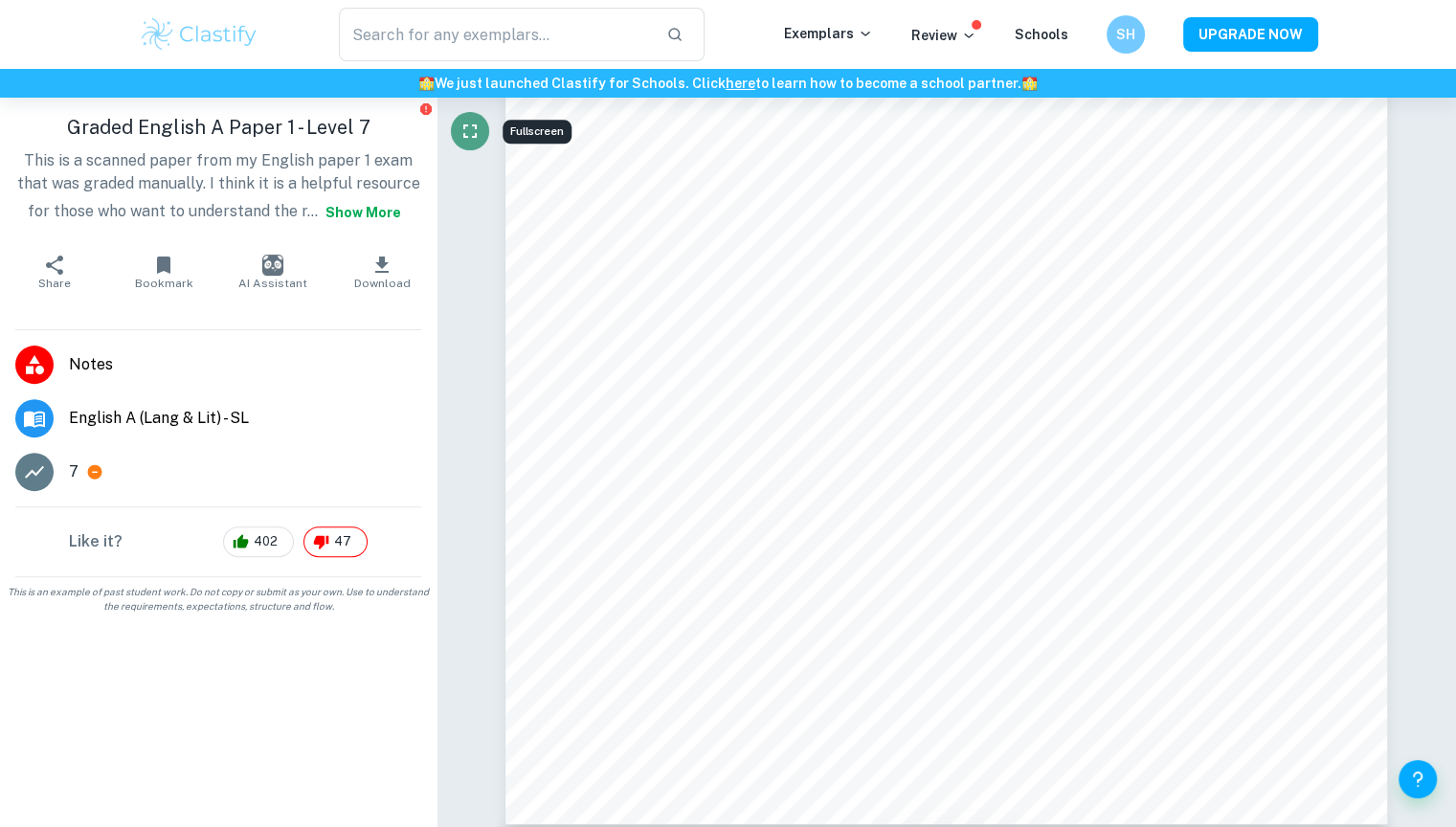 click 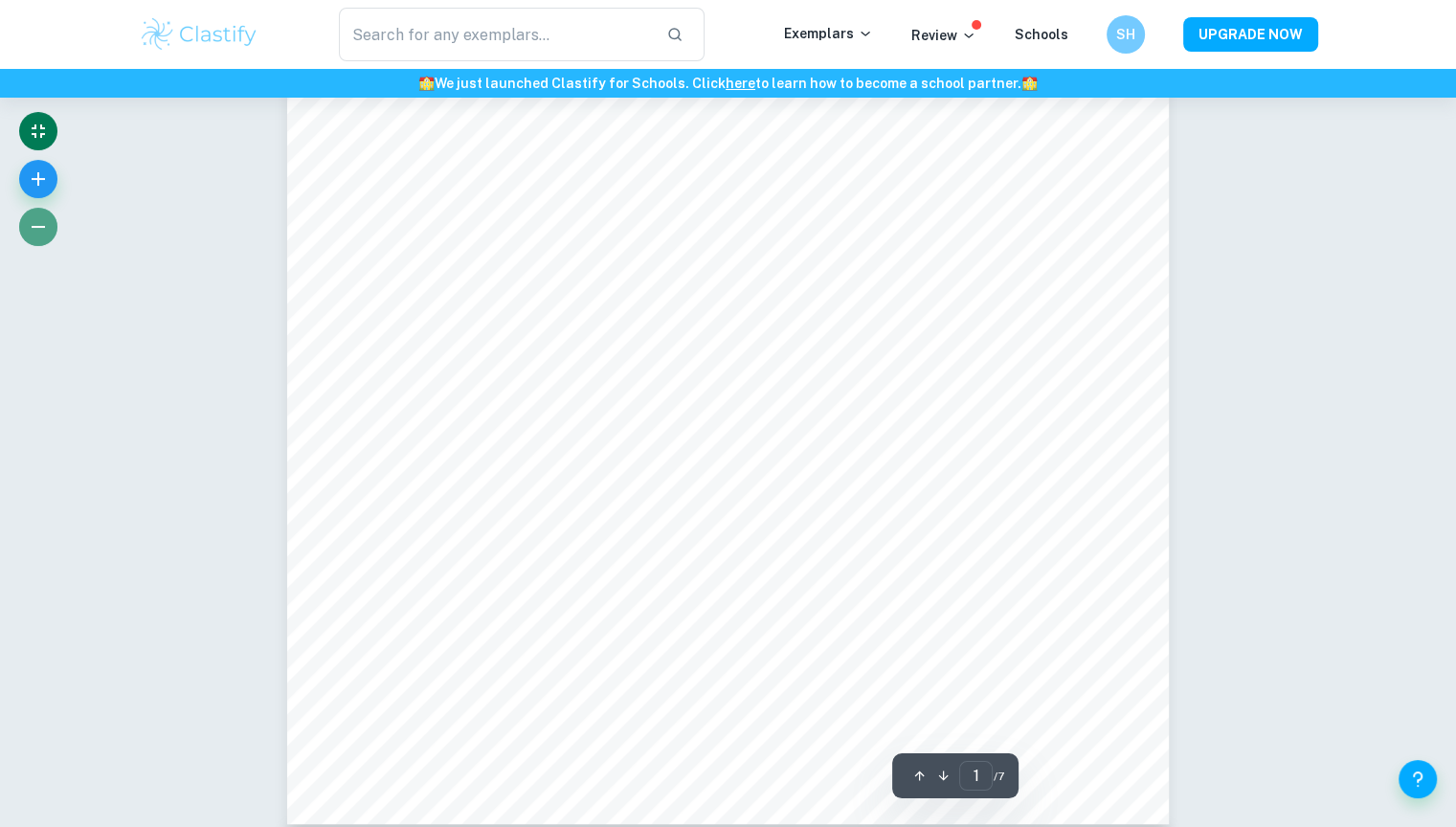 click 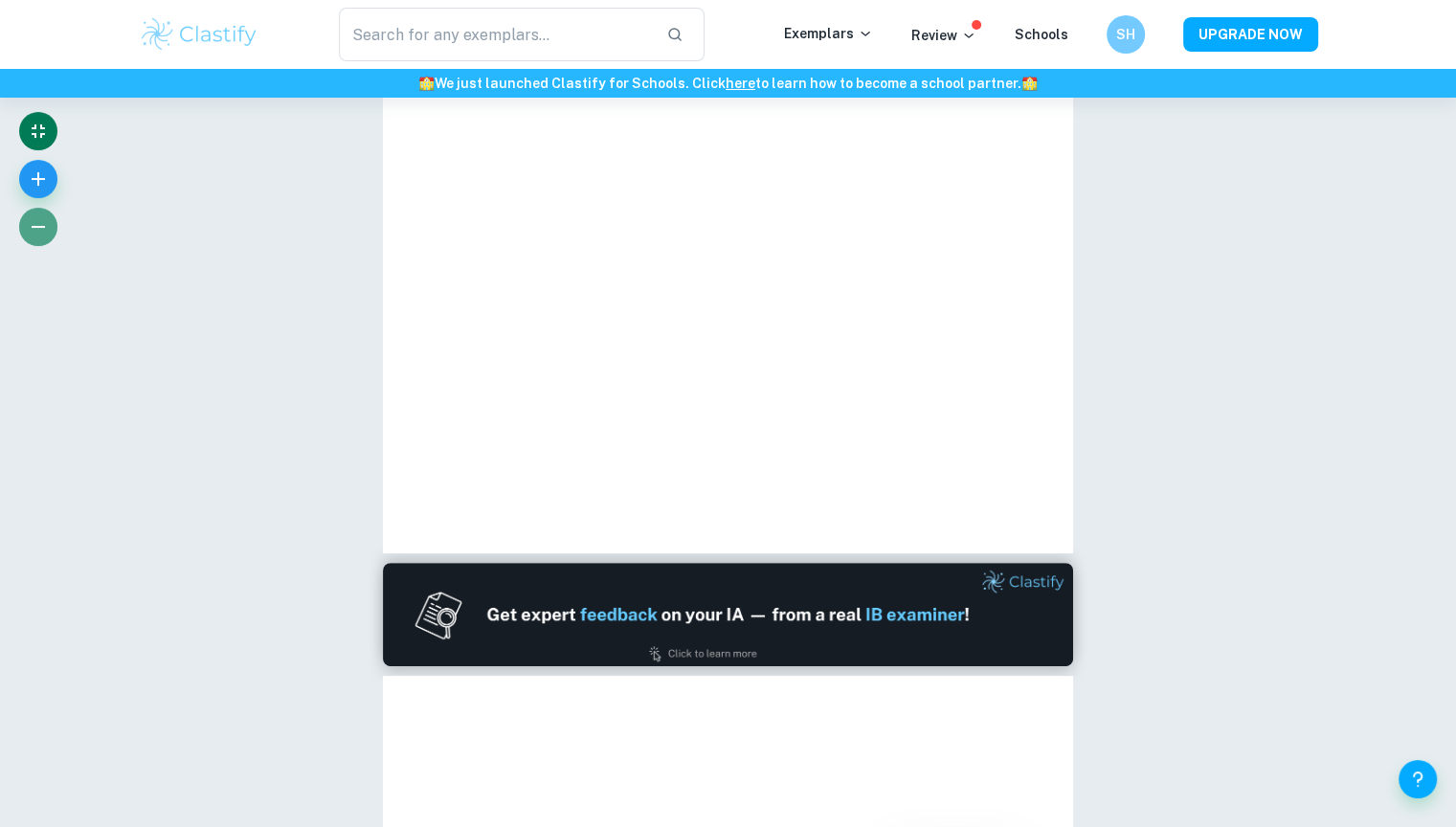 click 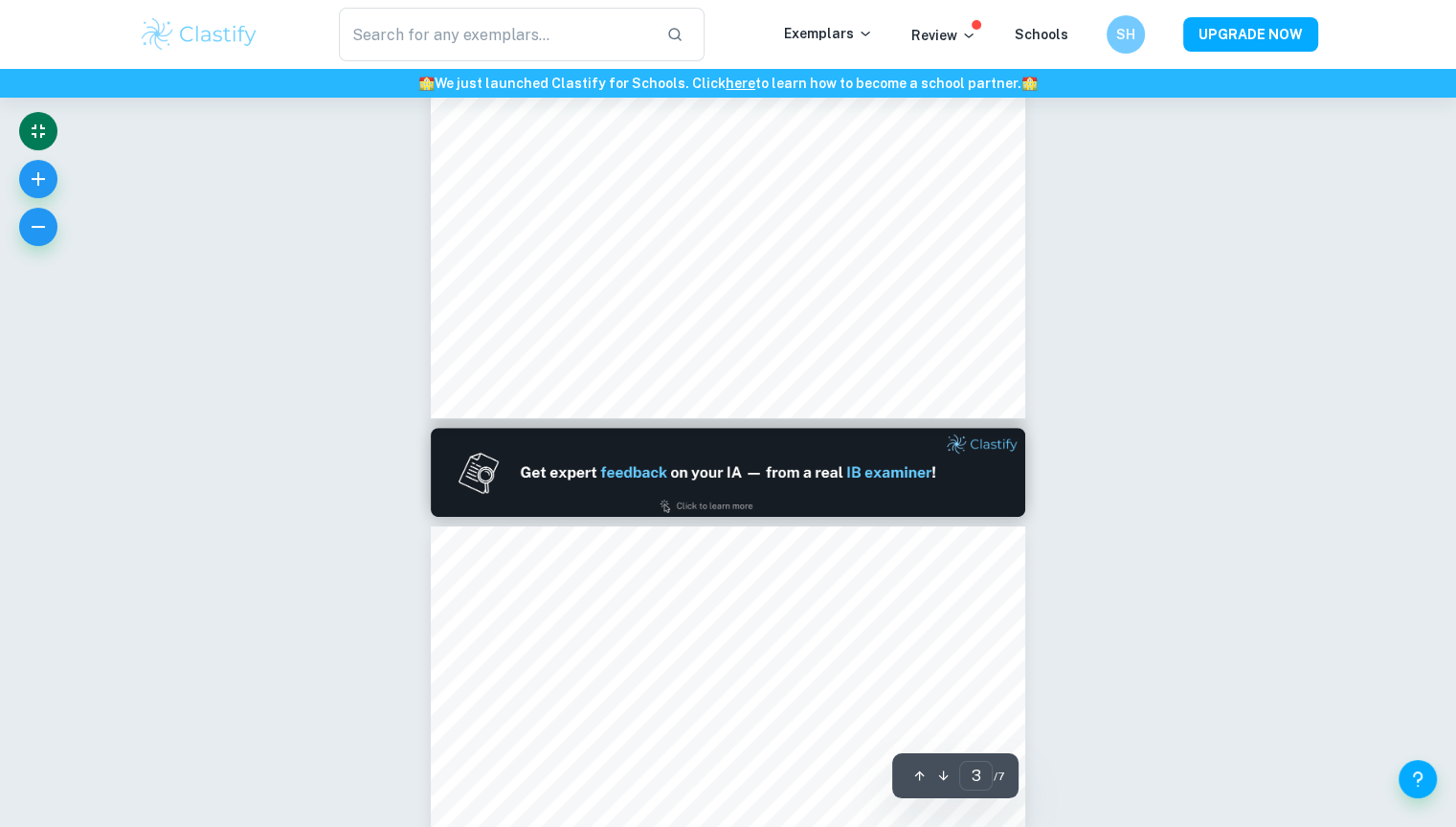 scroll, scrollTop: 5453, scrollLeft: 0, axis: vertical 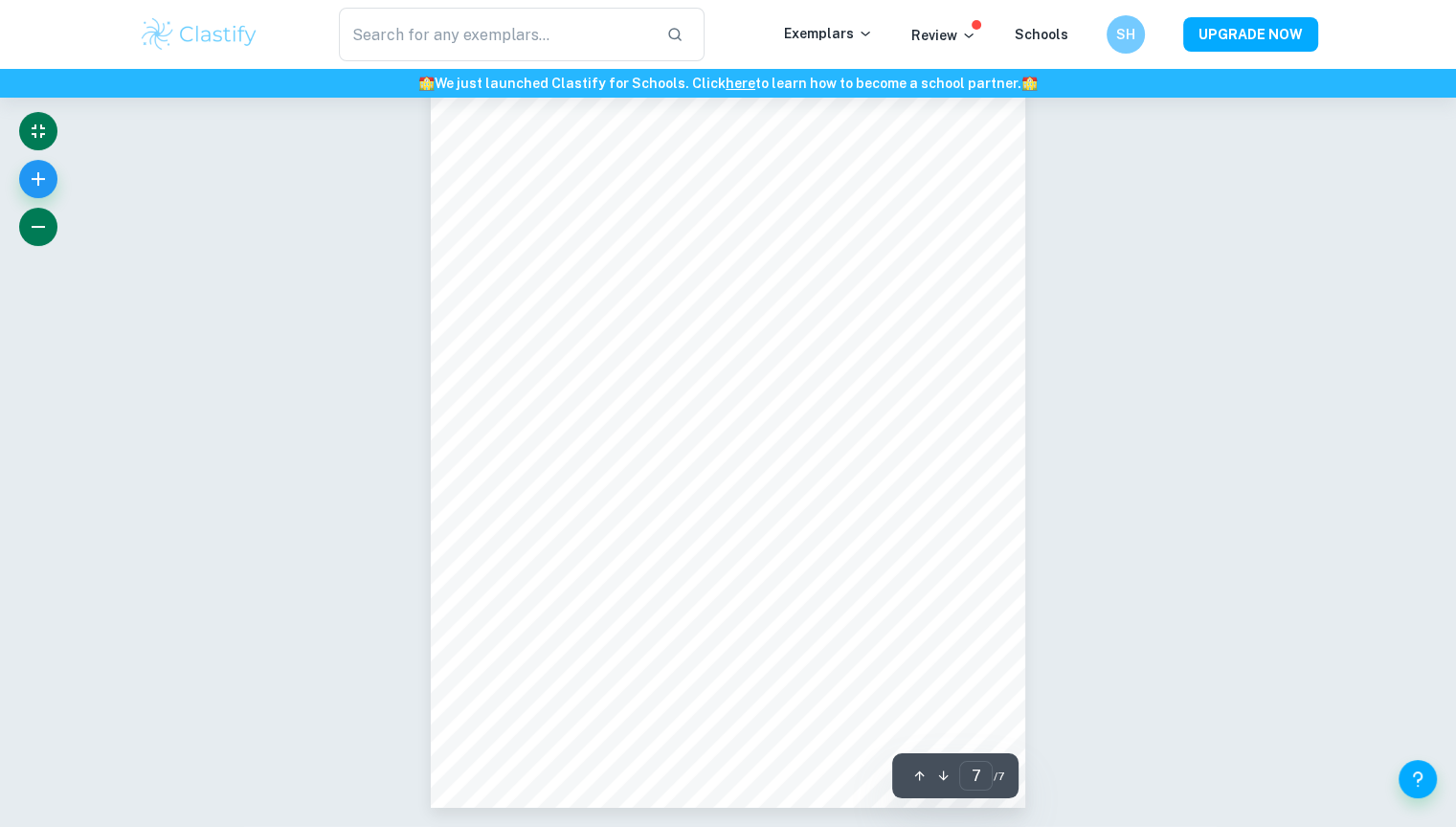 click 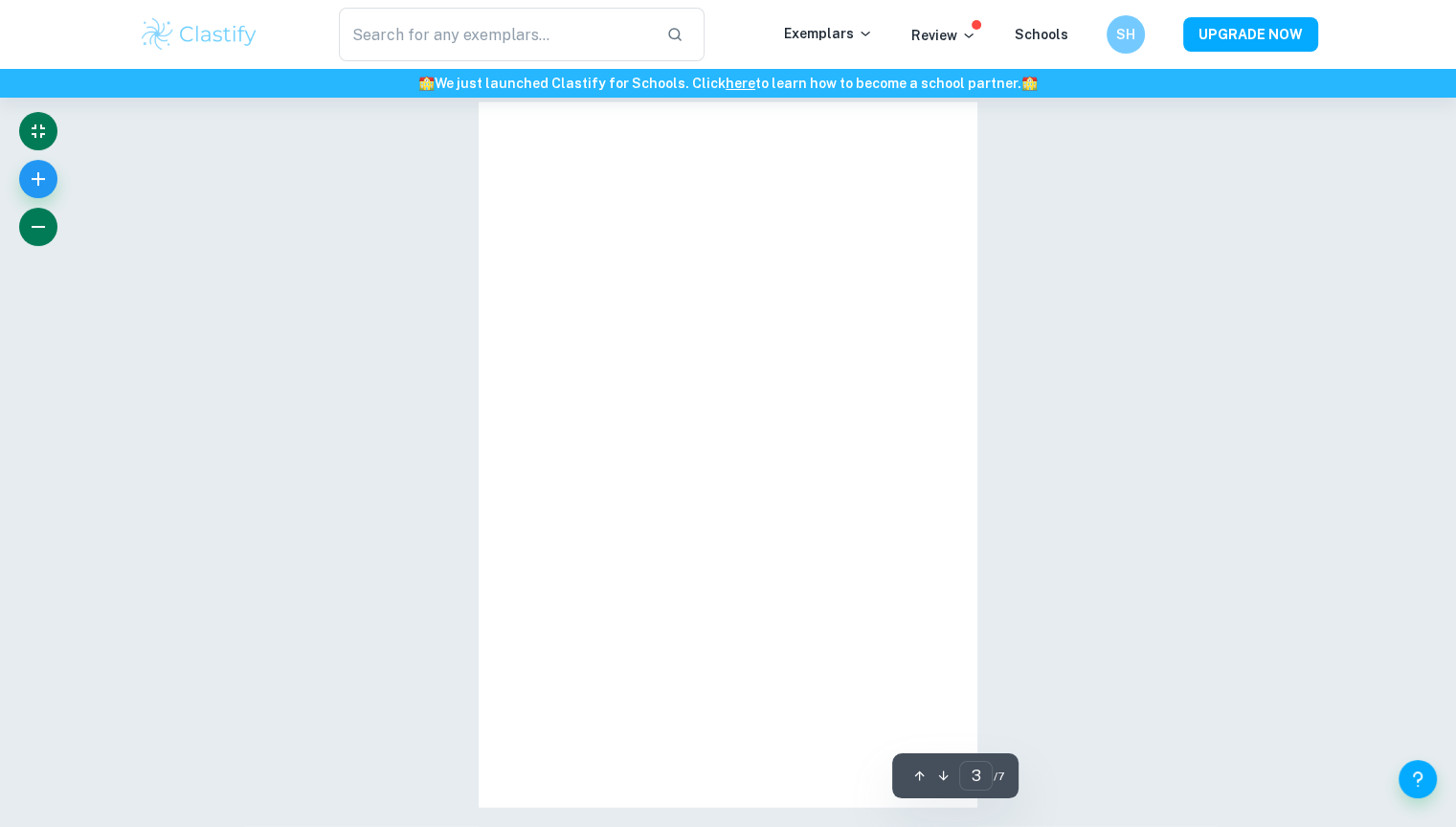 scroll, scrollTop: 1692, scrollLeft: 0, axis: vertical 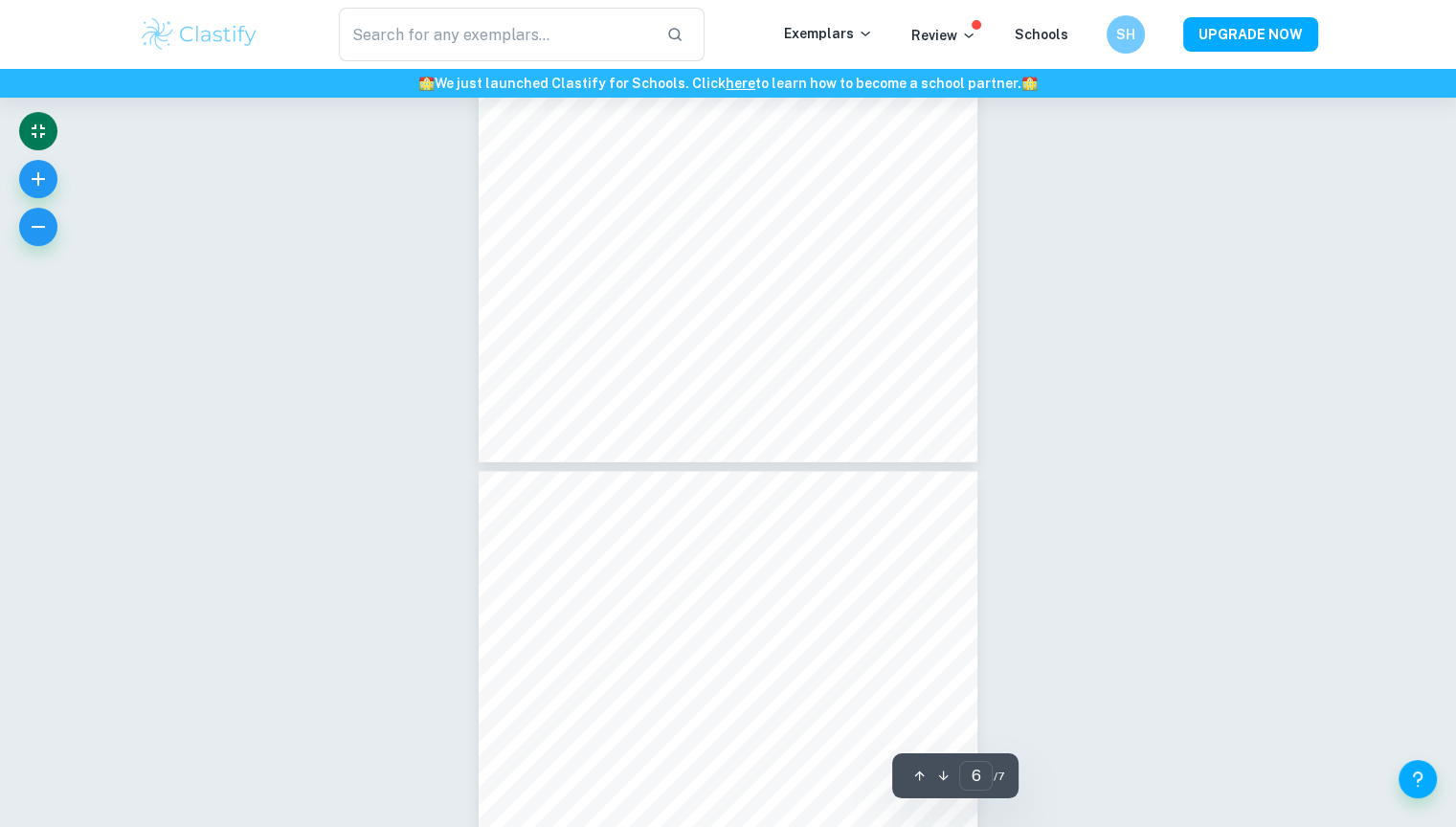 type on "7" 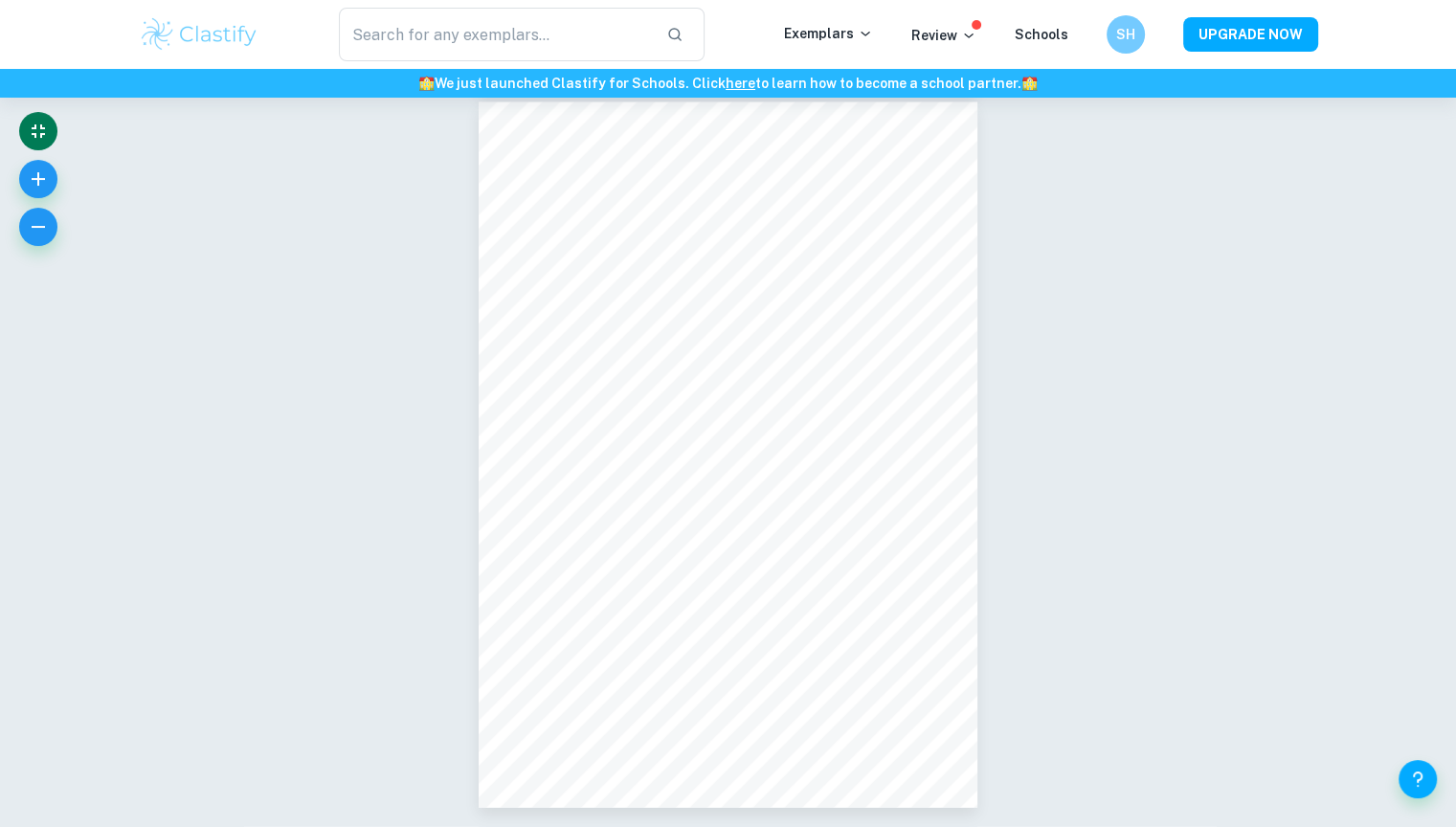 type 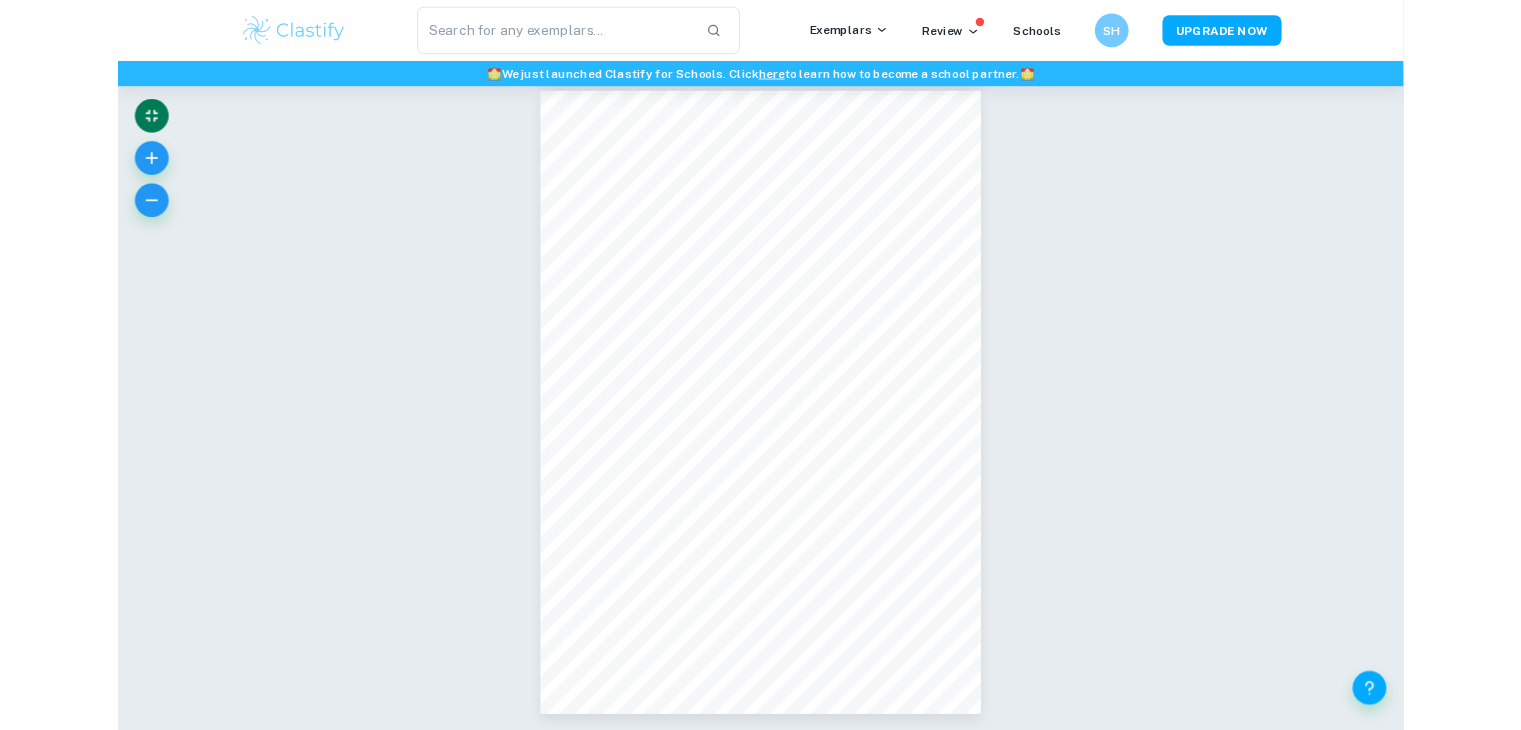 scroll, scrollTop: 713, scrollLeft: 0, axis: vertical 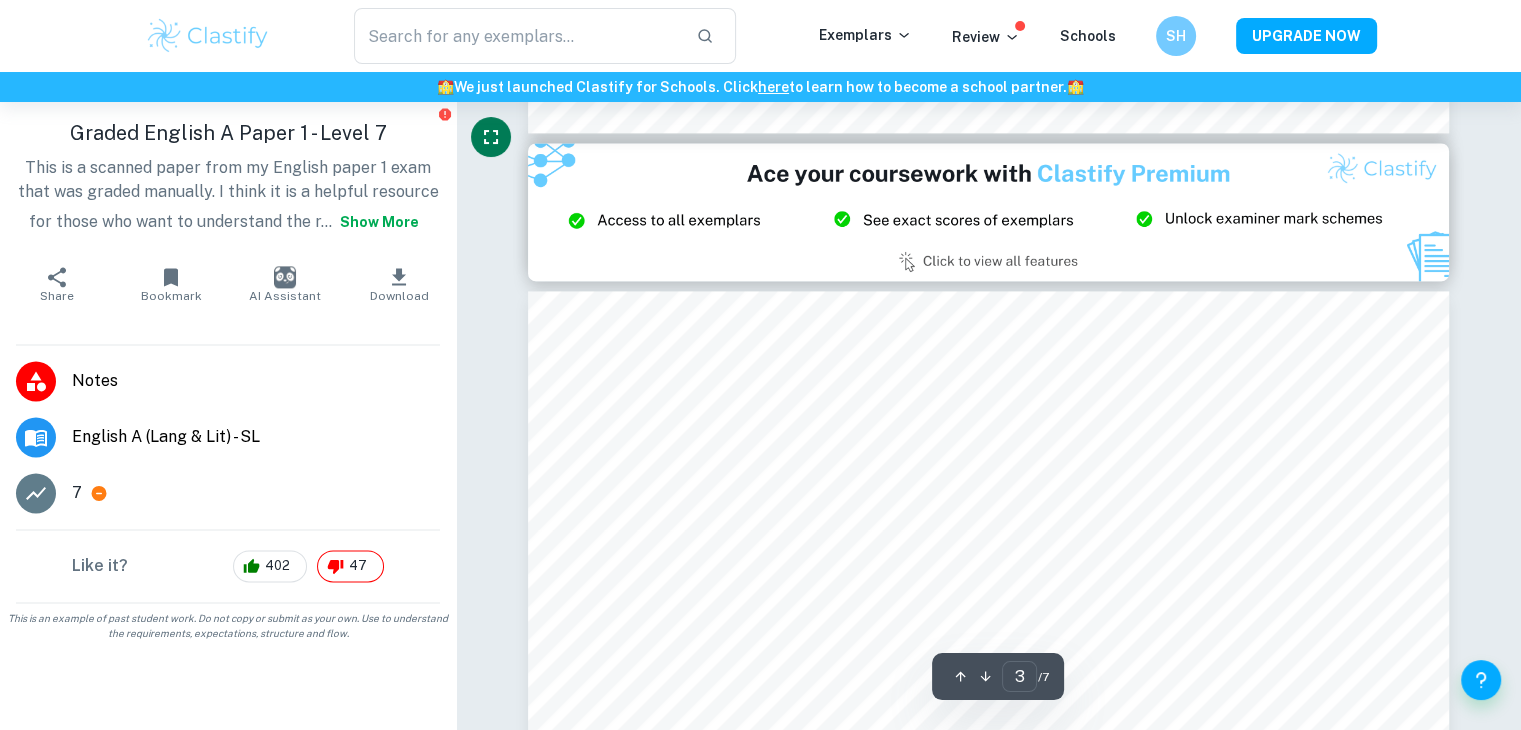 type on "2" 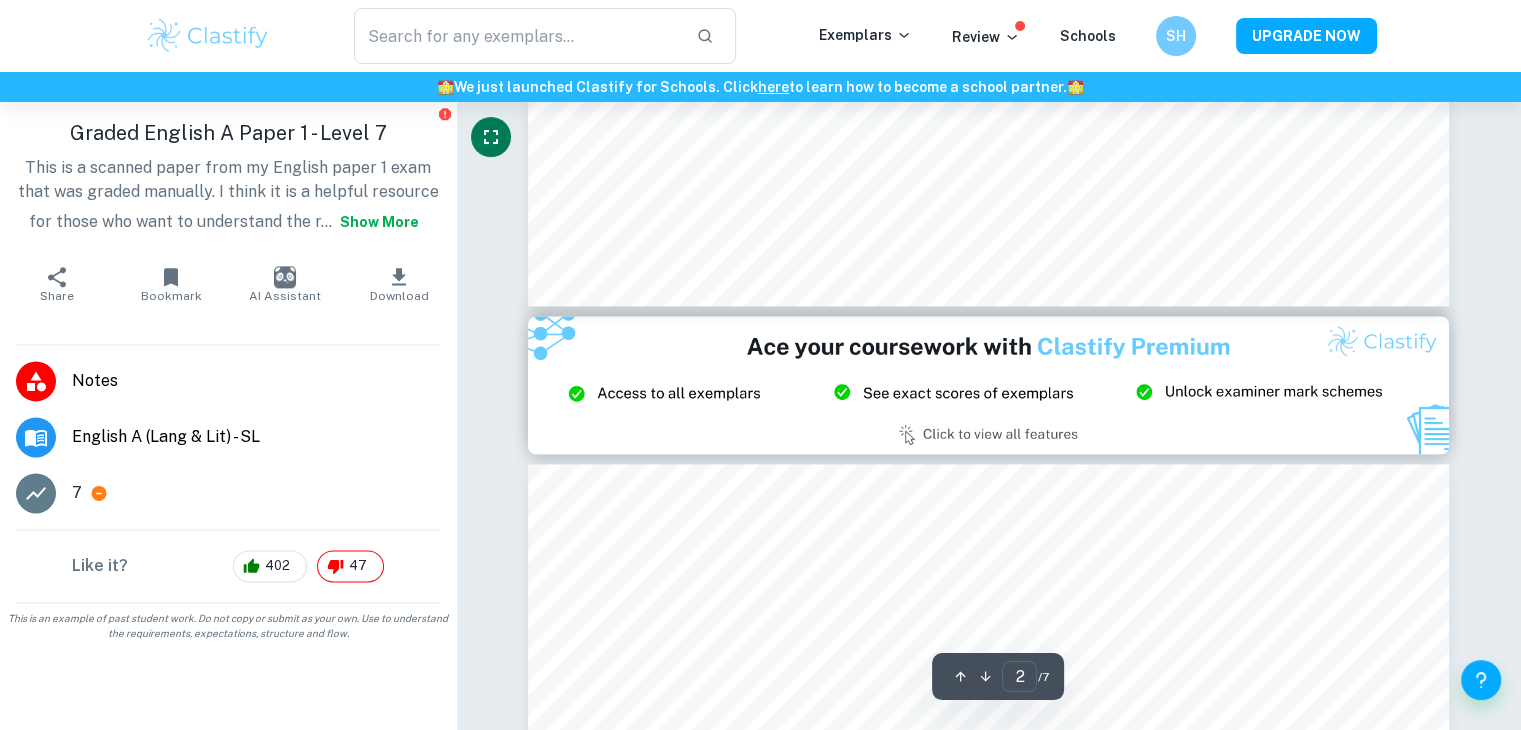 scroll, scrollTop: 2584, scrollLeft: 0, axis: vertical 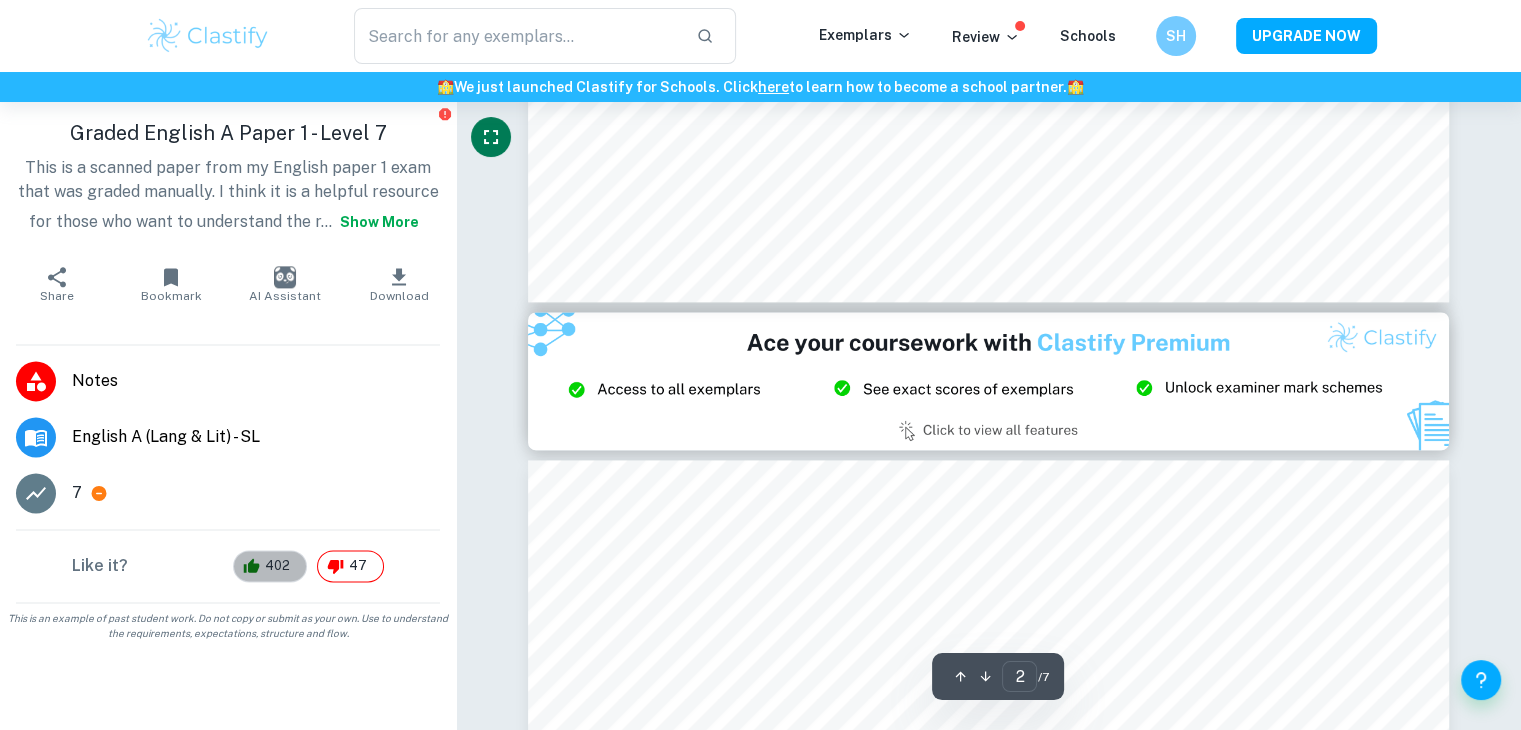 click on "402" at bounding box center (277, 566) 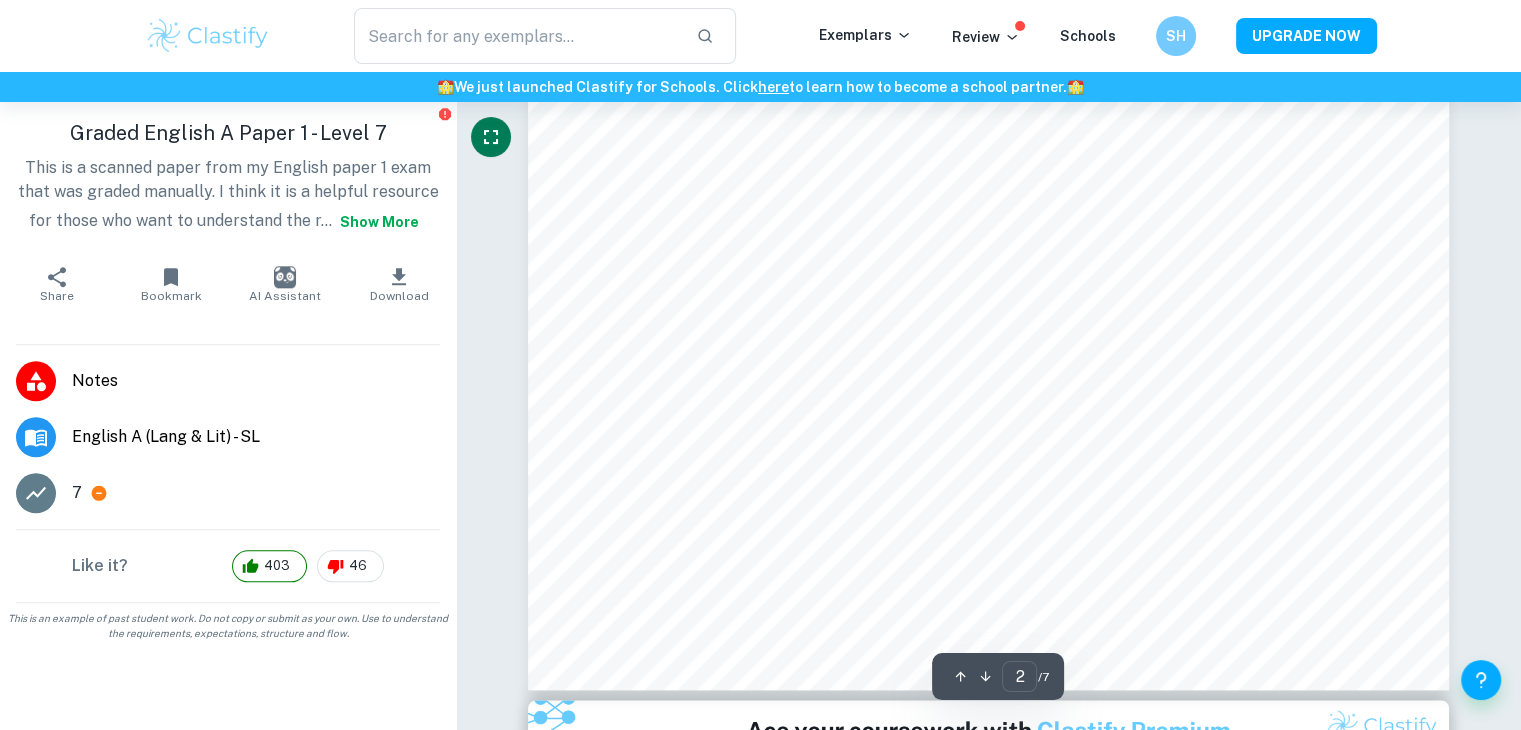 scroll, scrollTop: 2196, scrollLeft: 0, axis: vertical 